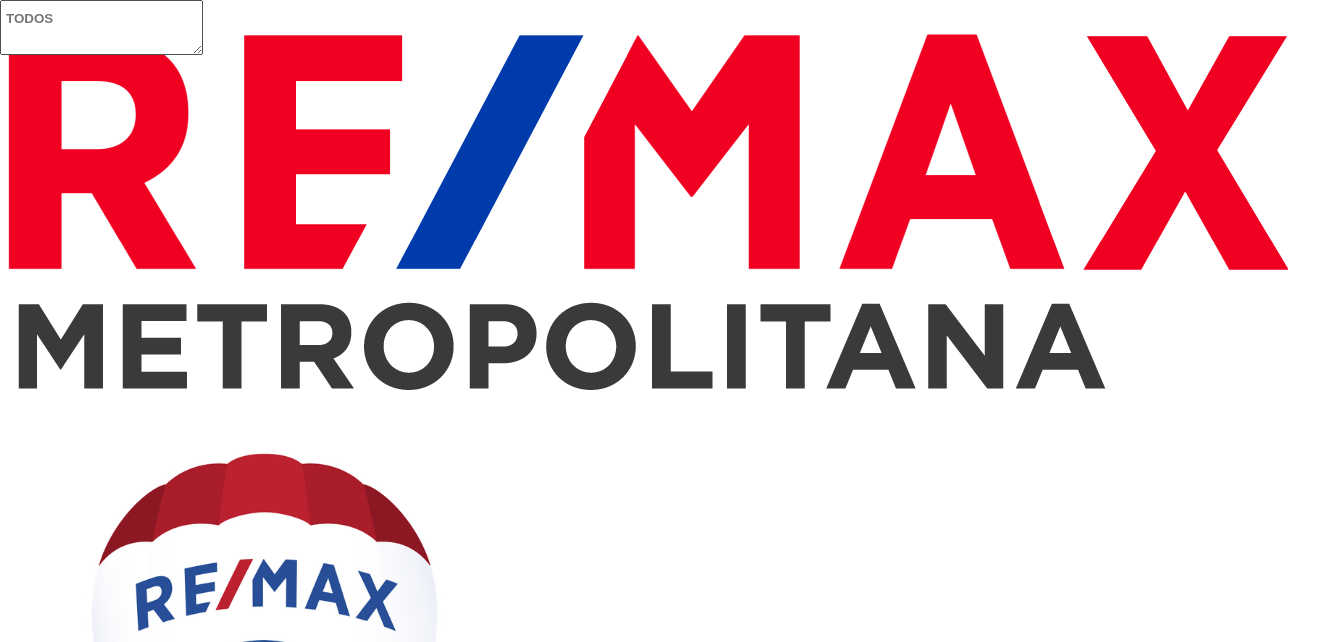 select 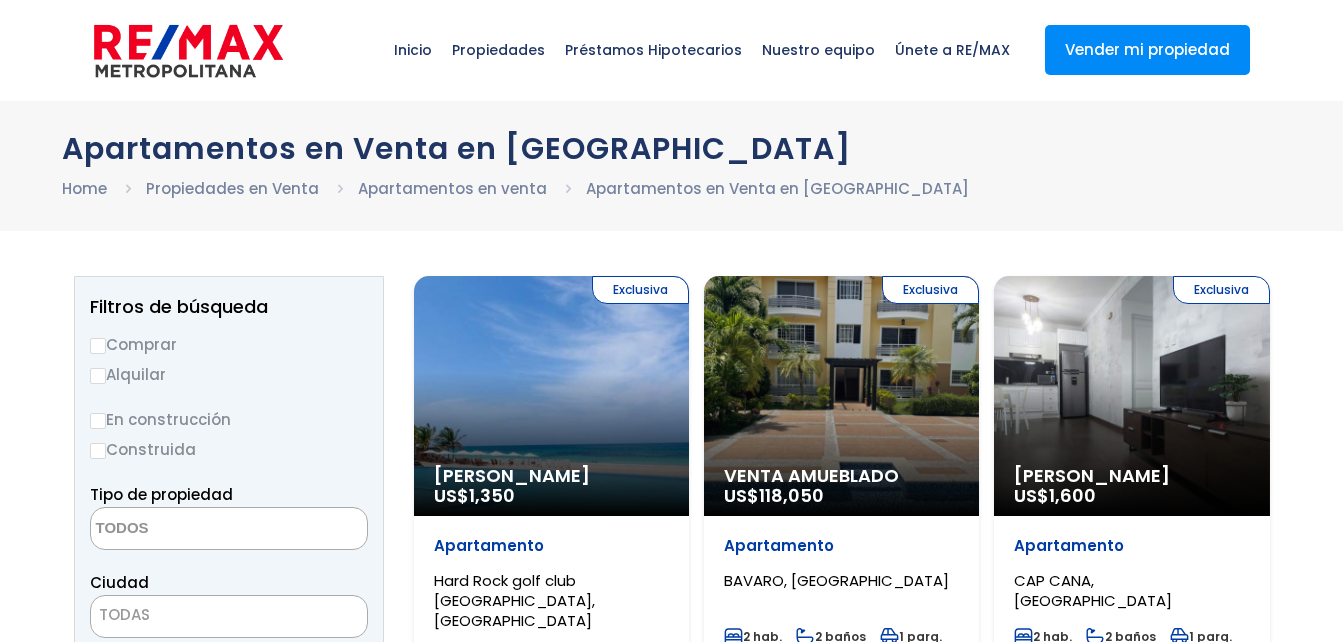 scroll, scrollTop: 0, scrollLeft: 0, axis: both 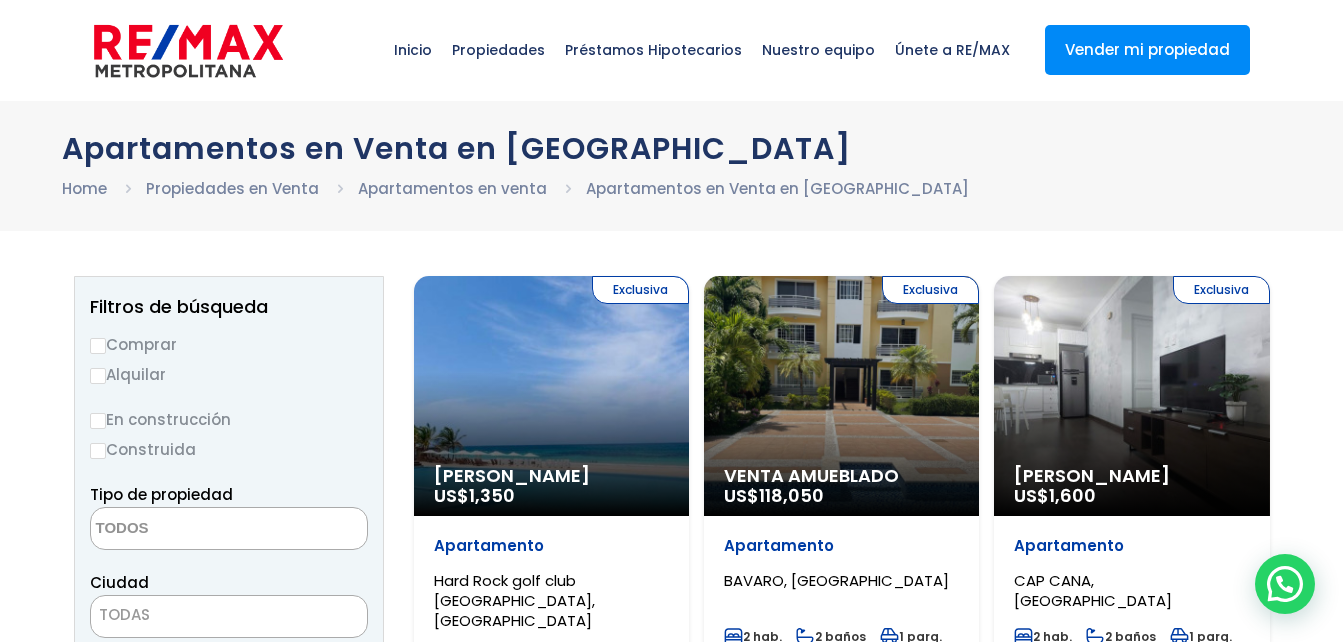 click on "Comprar" at bounding box center [229, 344] 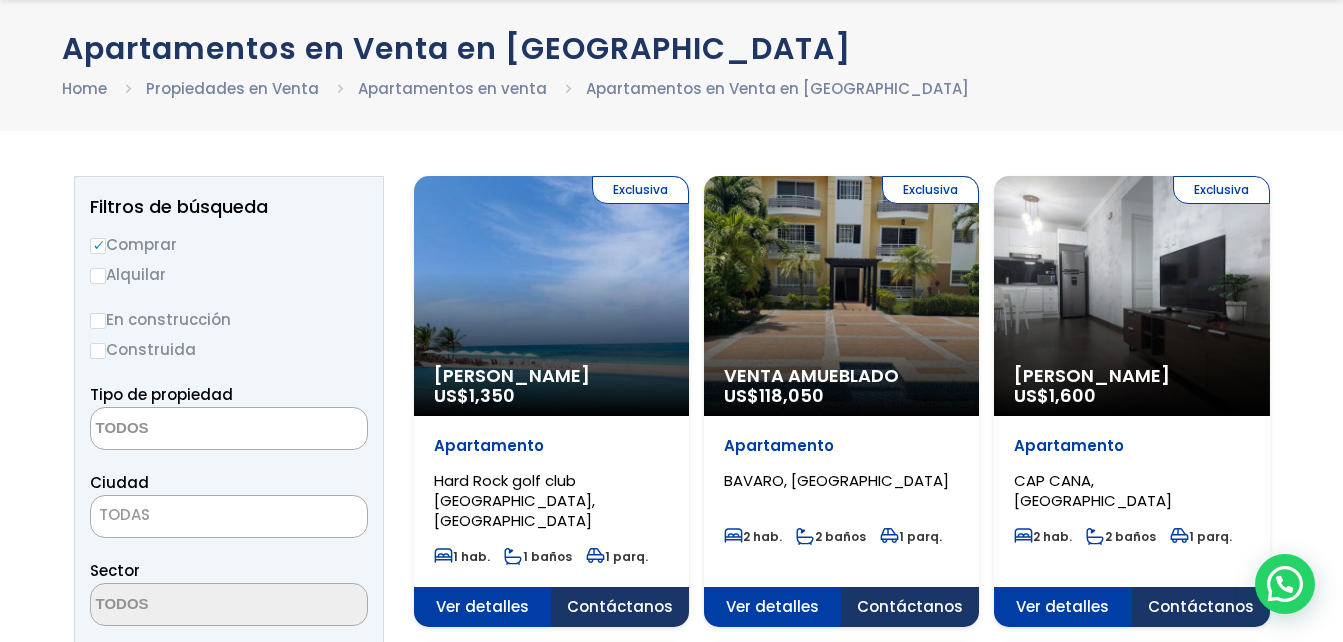 scroll, scrollTop: 152, scrollLeft: 0, axis: vertical 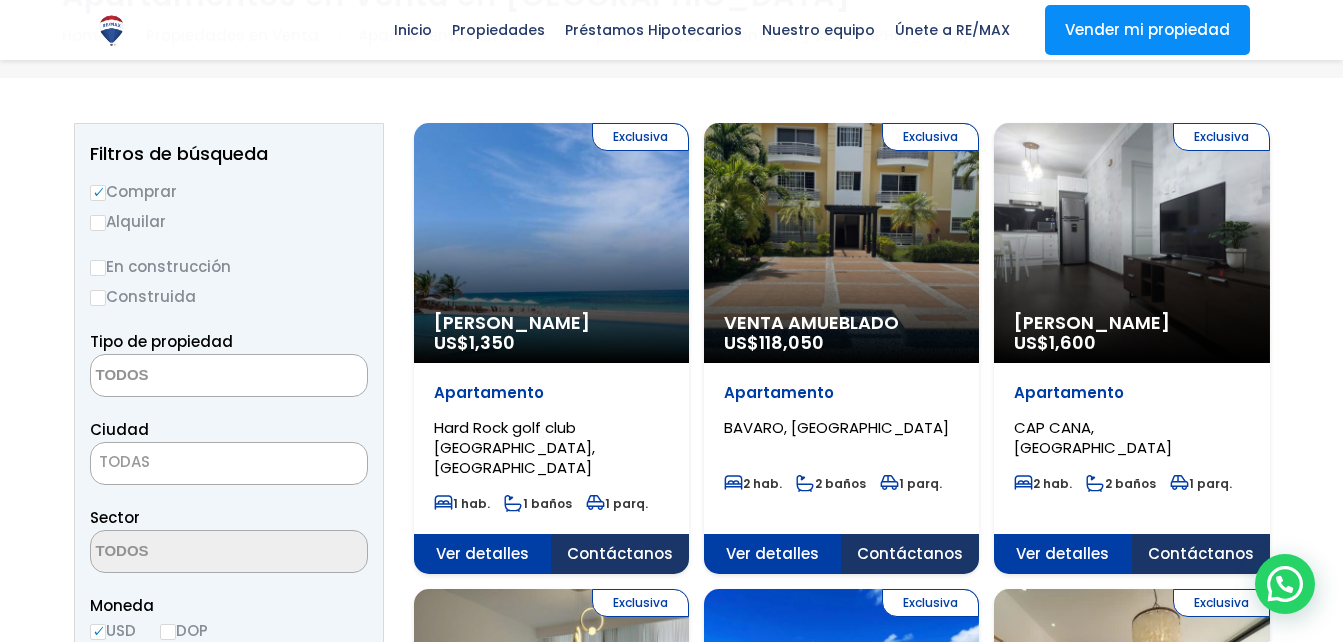 click on "Exclusiva
Alquiler Amueblado
US$  1,350" at bounding box center (551, 243) 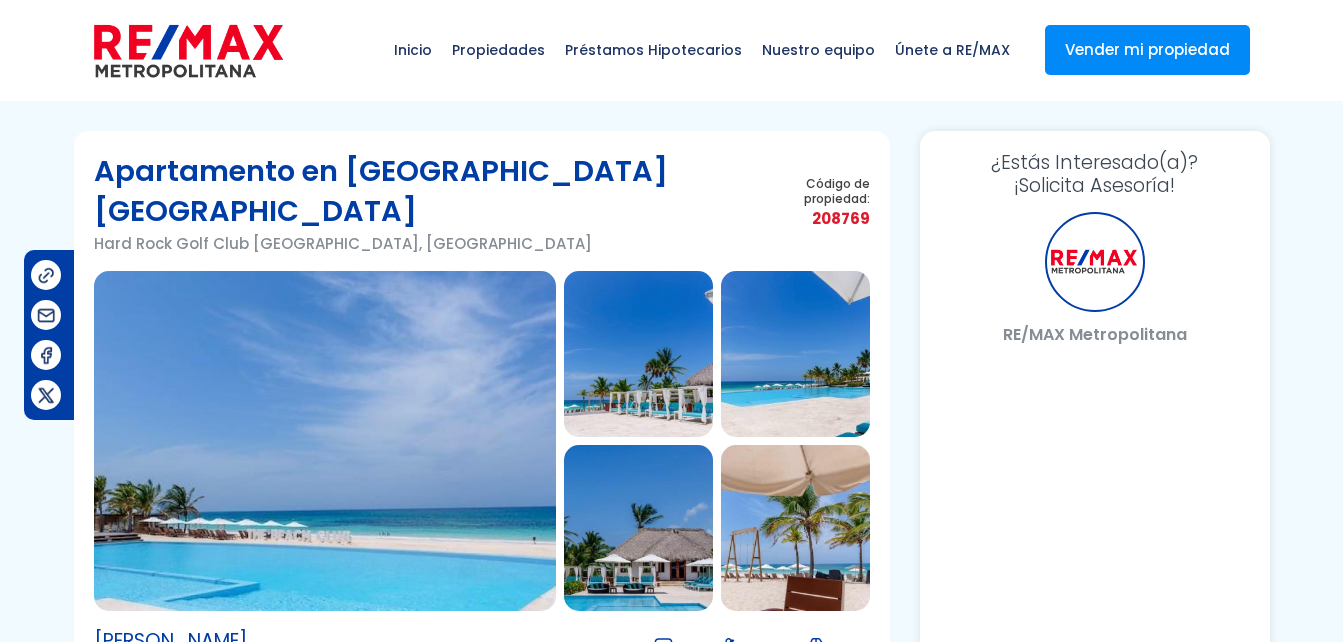 scroll, scrollTop: 0, scrollLeft: 0, axis: both 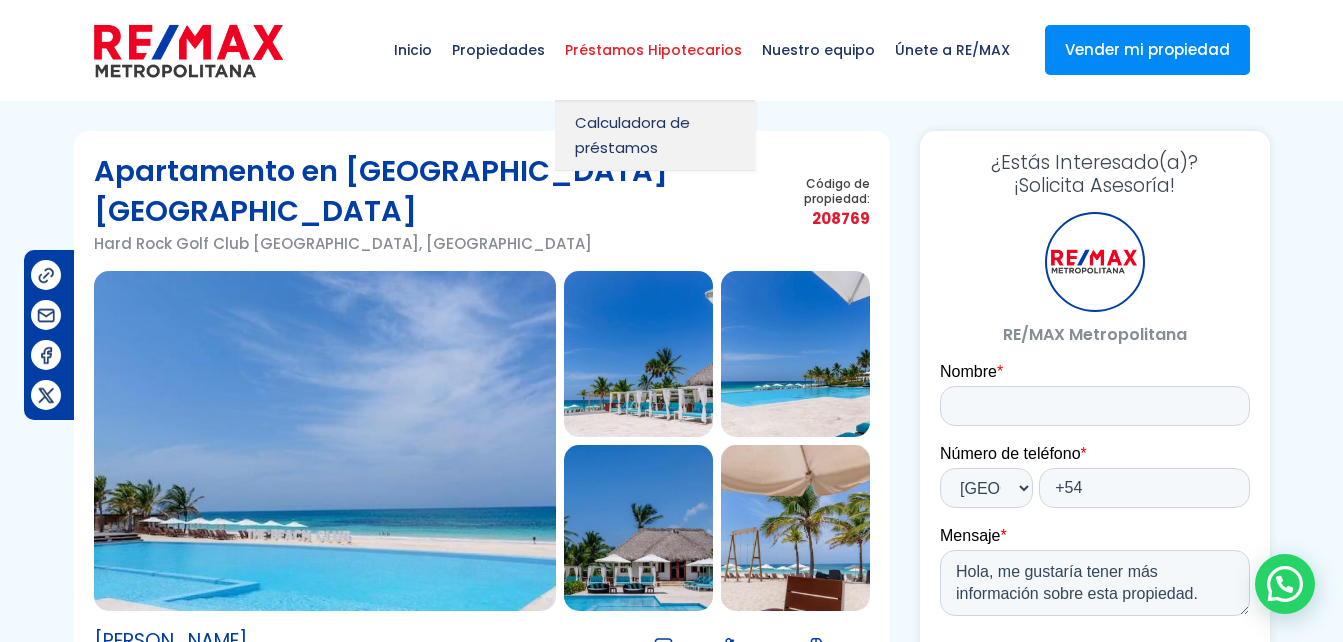 click on "Préstamos Hipotecarios" at bounding box center [653, 50] 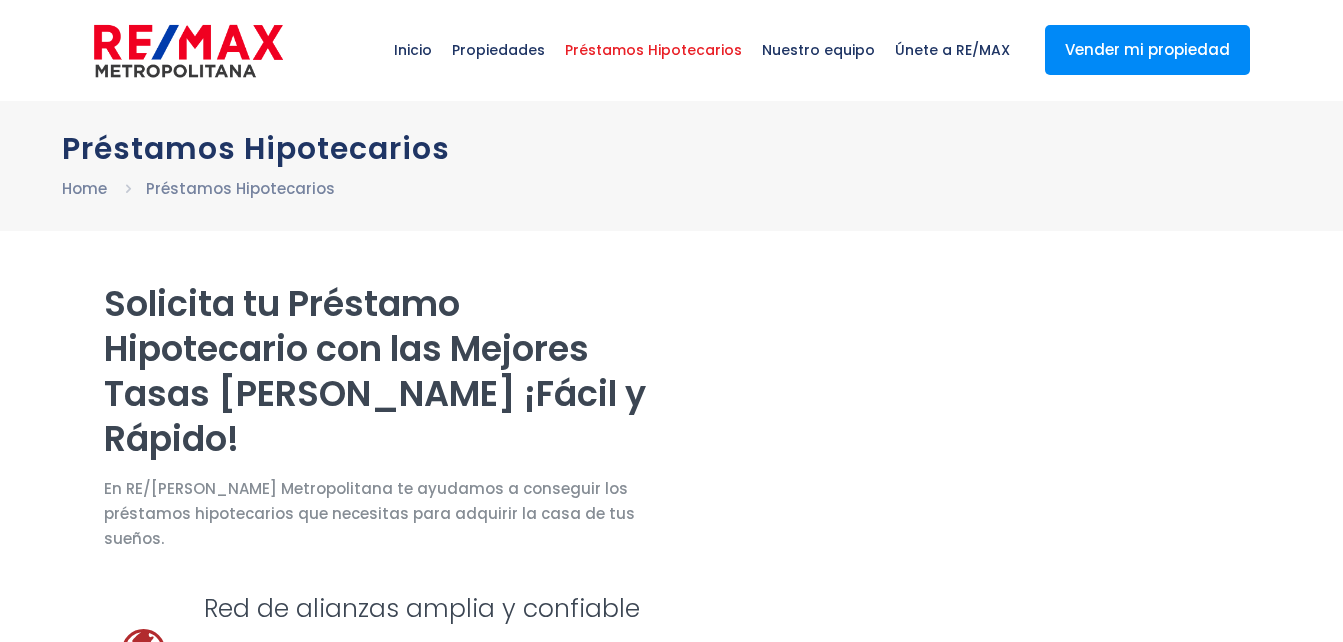 scroll, scrollTop: 0, scrollLeft: 0, axis: both 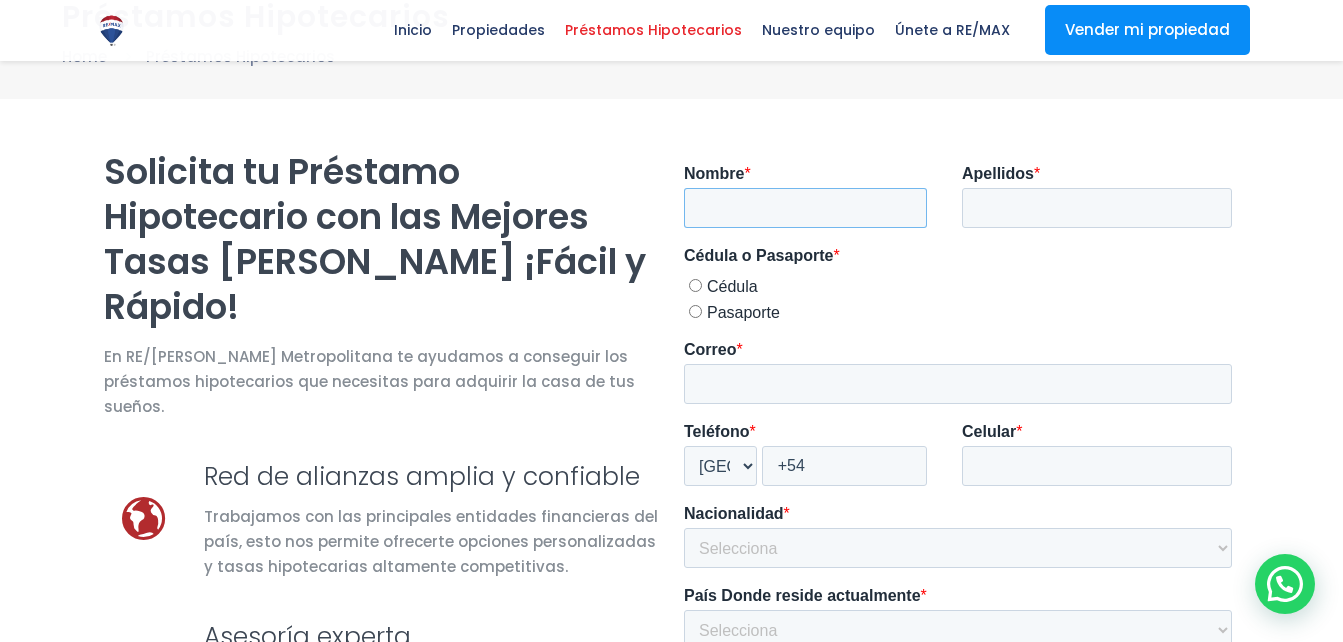 click on "Nombre *" at bounding box center [804, 208] 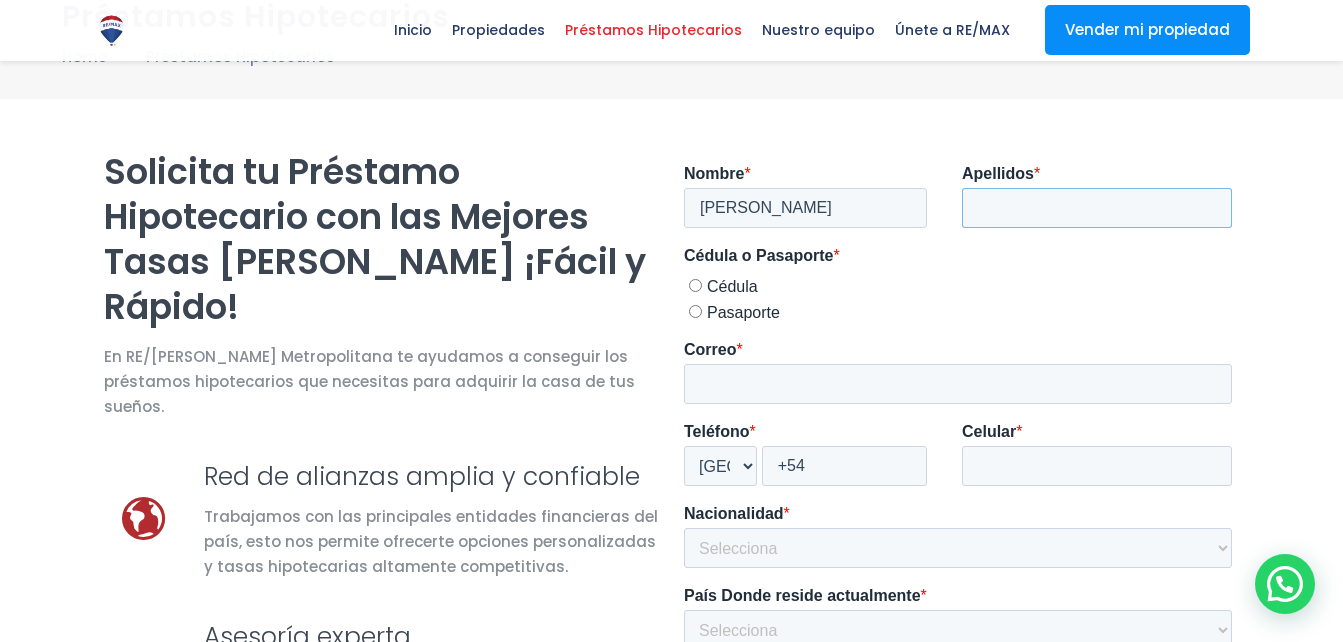 type on "ARREGUI" 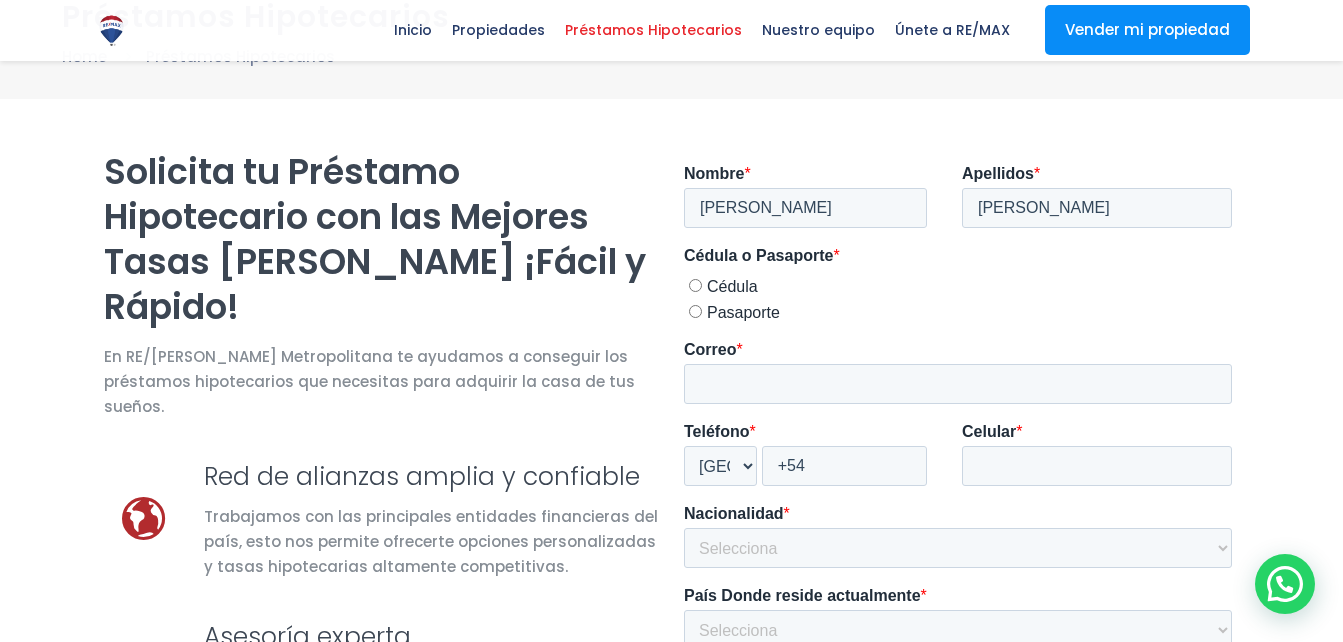 type on "[PERSON_NAME]" 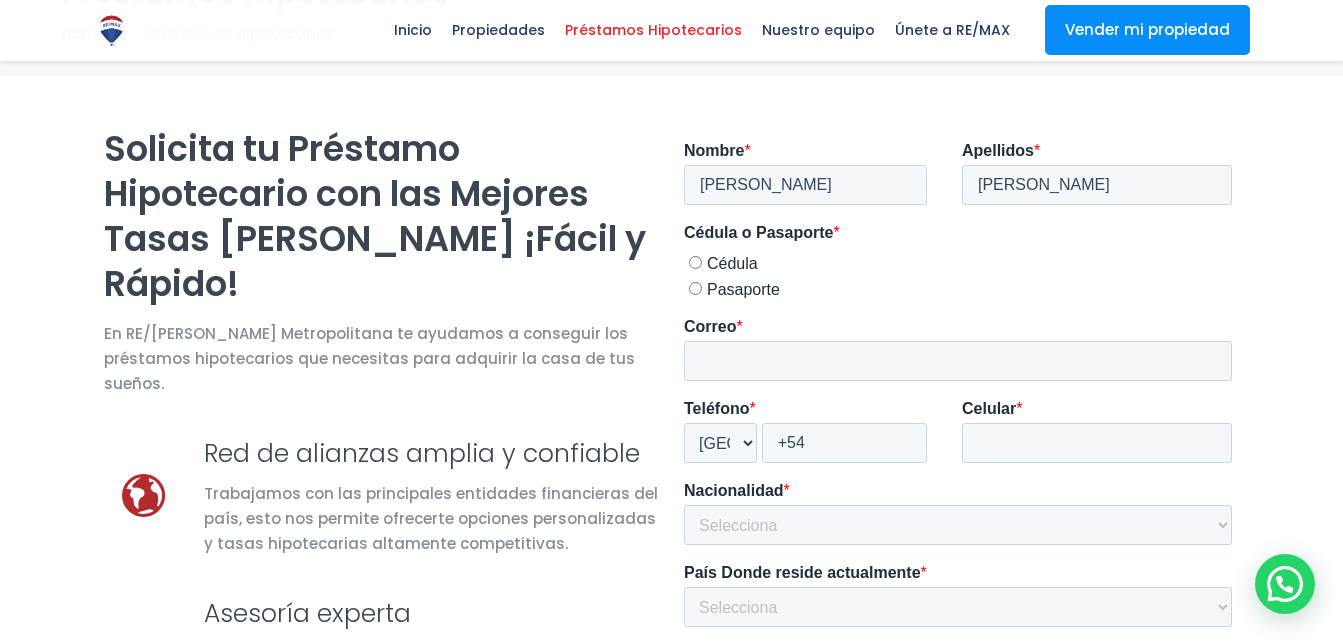 scroll, scrollTop: 153, scrollLeft: 0, axis: vertical 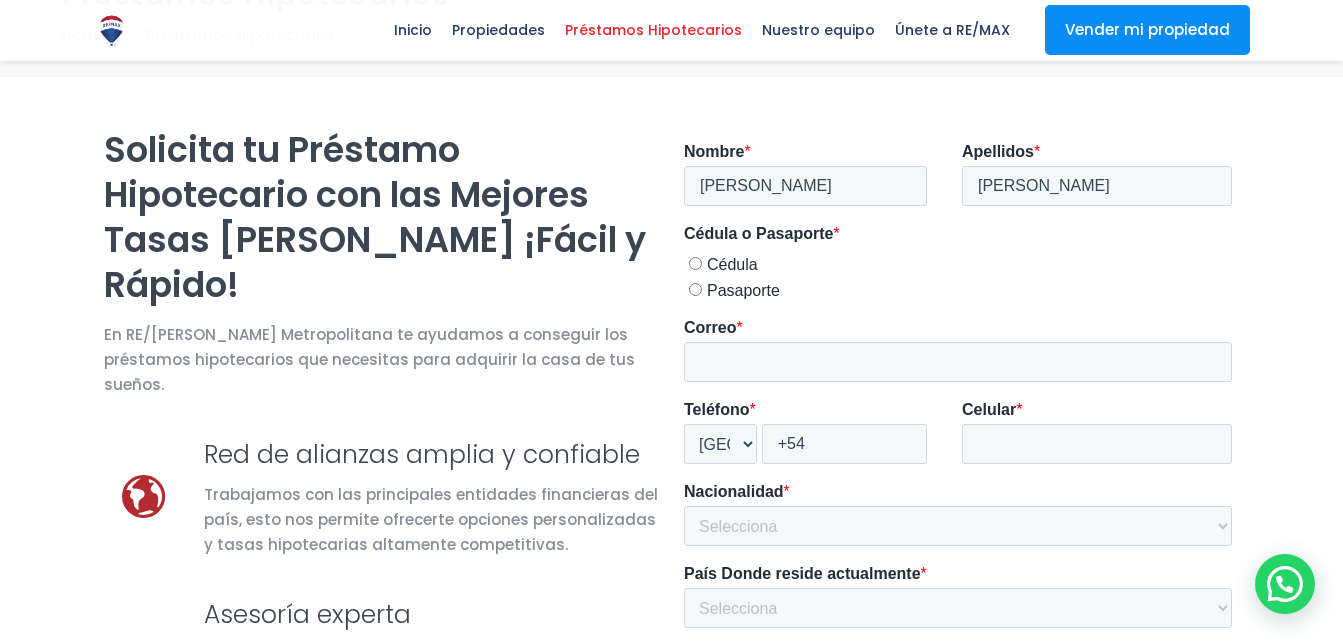 click on "Pasaporte" at bounding box center (694, 289) 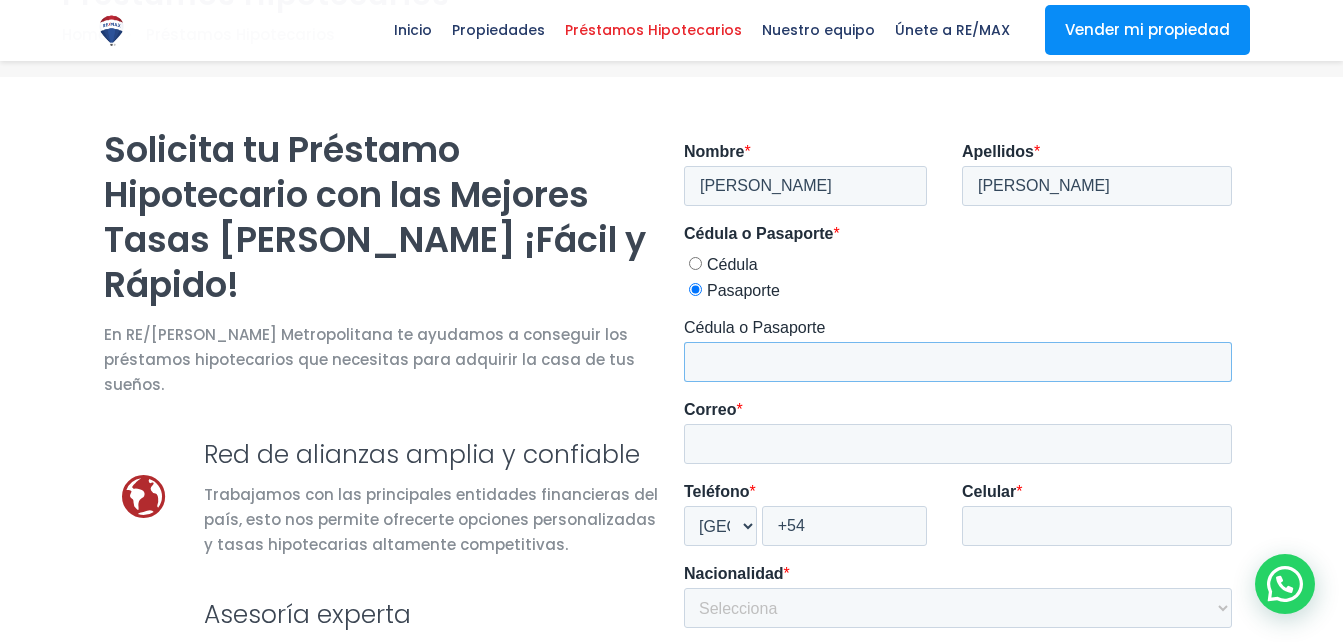 click on "Cédula o Pasaporte" at bounding box center (957, 362) 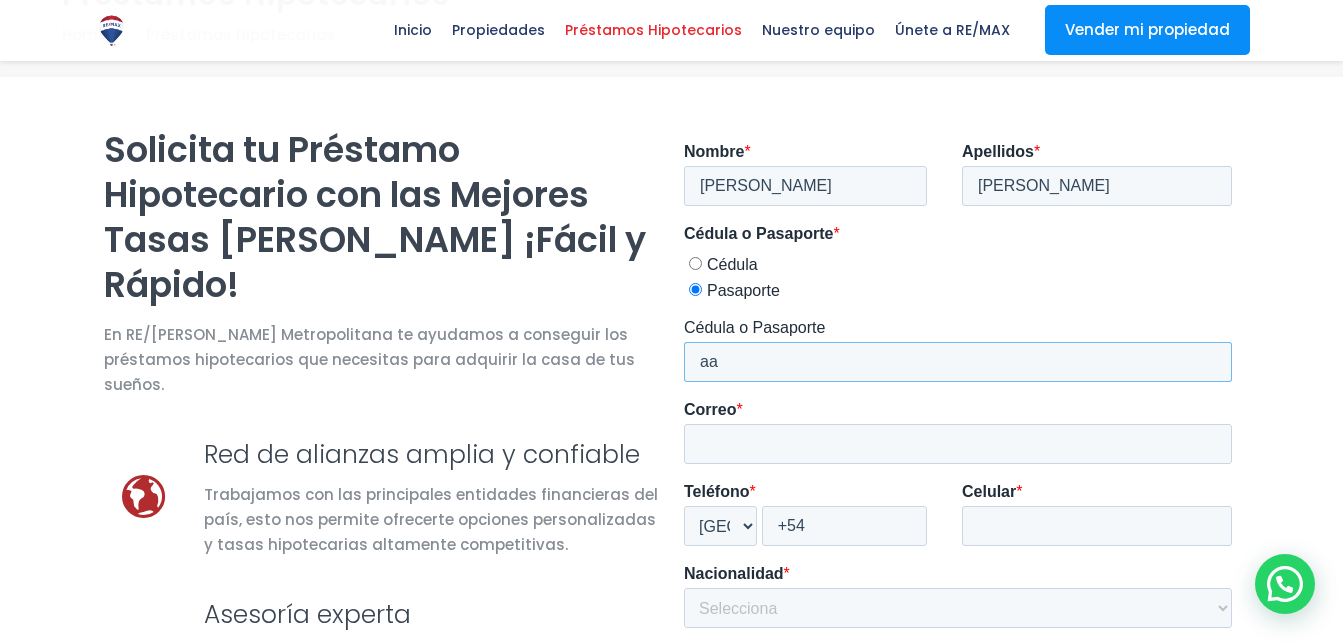 type on "a" 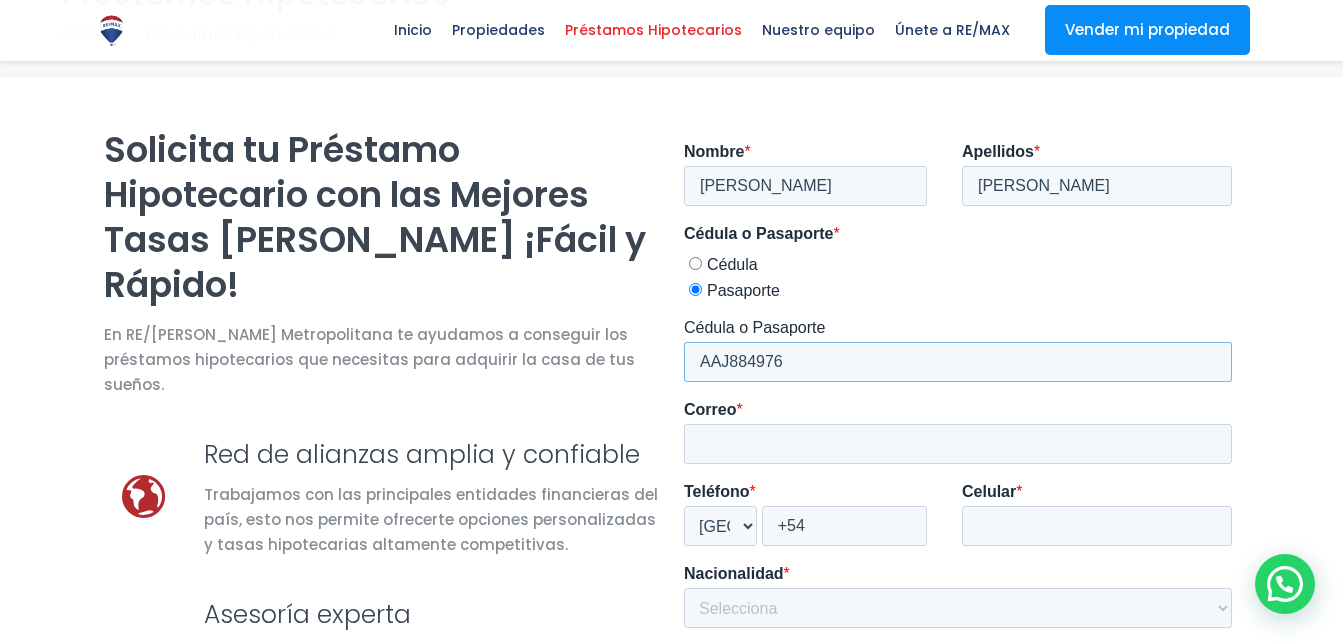 type on "AAJ884976" 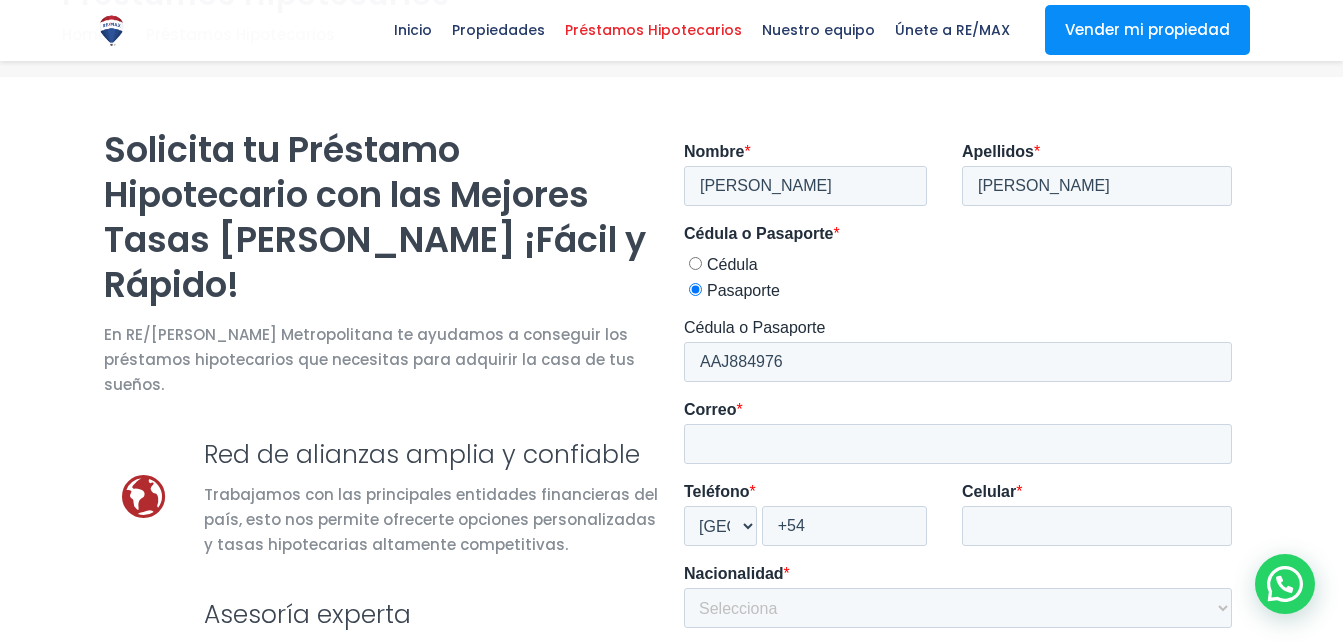 click at bounding box center [671, 744] 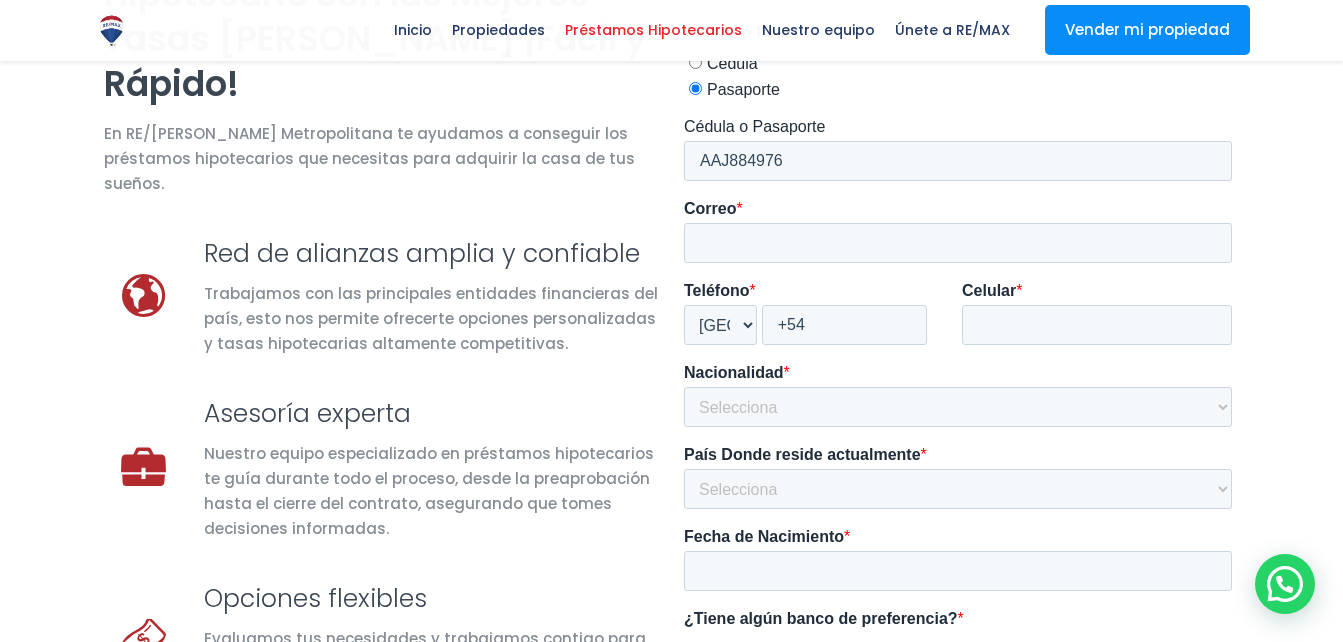 scroll, scrollTop: 355, scrollLeft: 0, axis: vertical 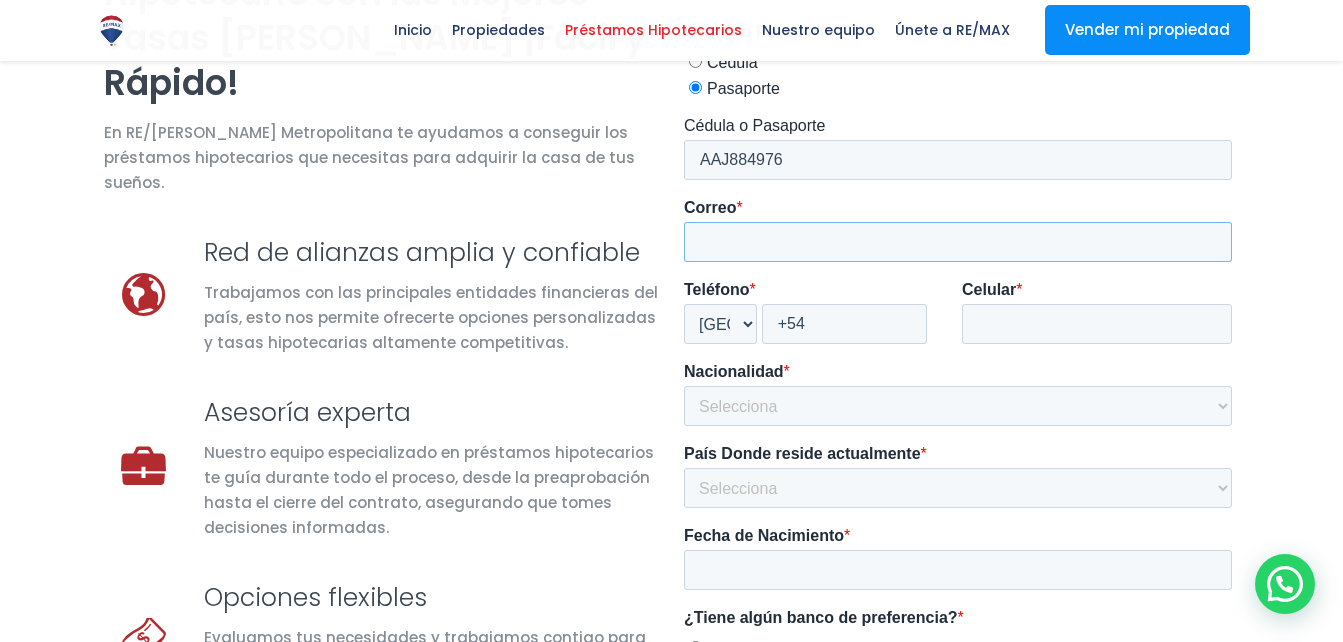 click on "Correo *" at bounding box center [957, 242] 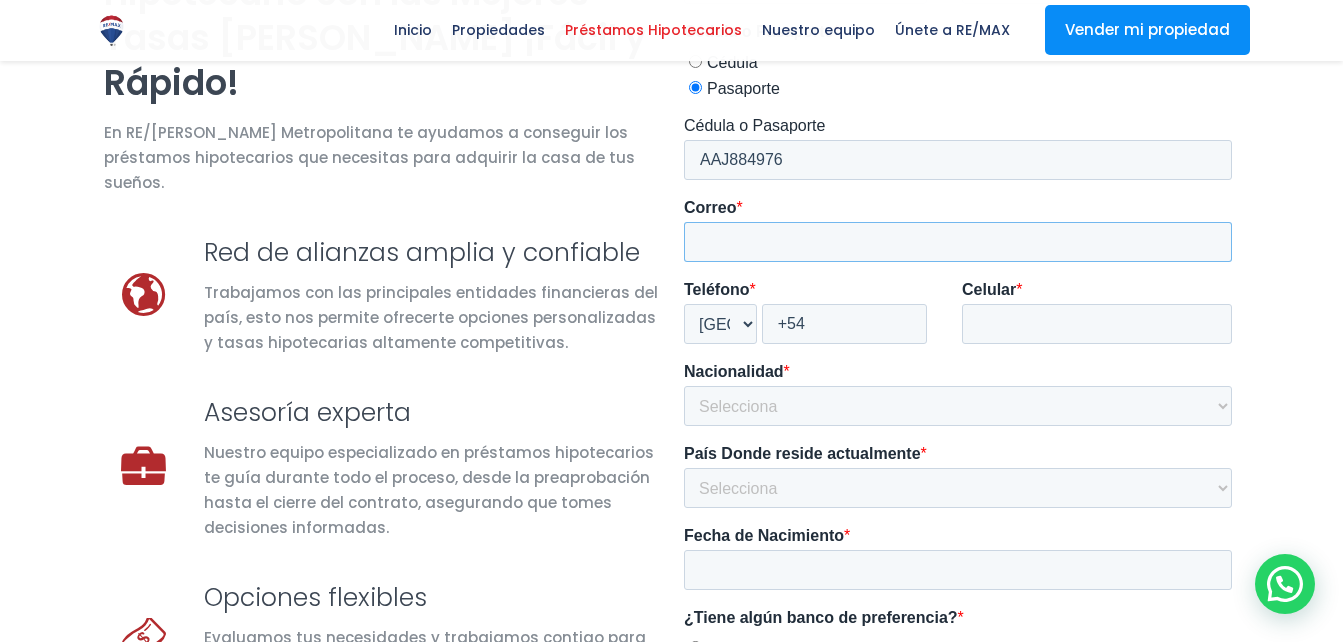 type on "[EMAIL_ADDRESS][DOMAIN_NAME]" 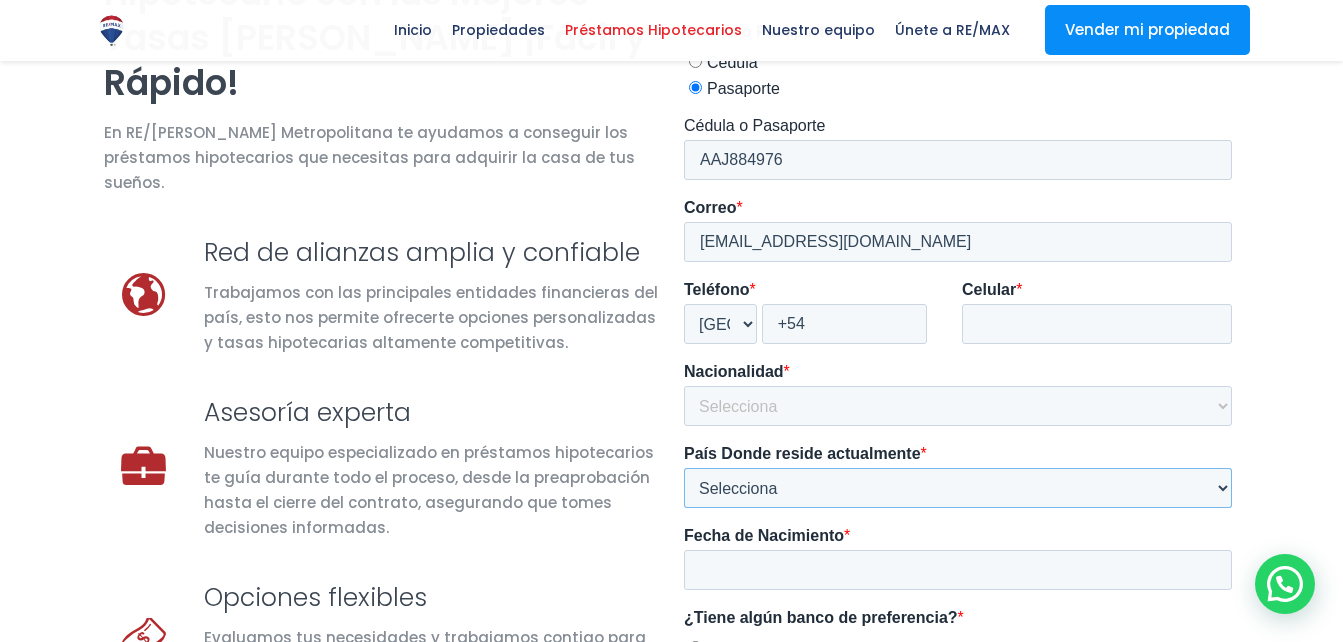 select on "[GEOGRAPHIC_DATA]" 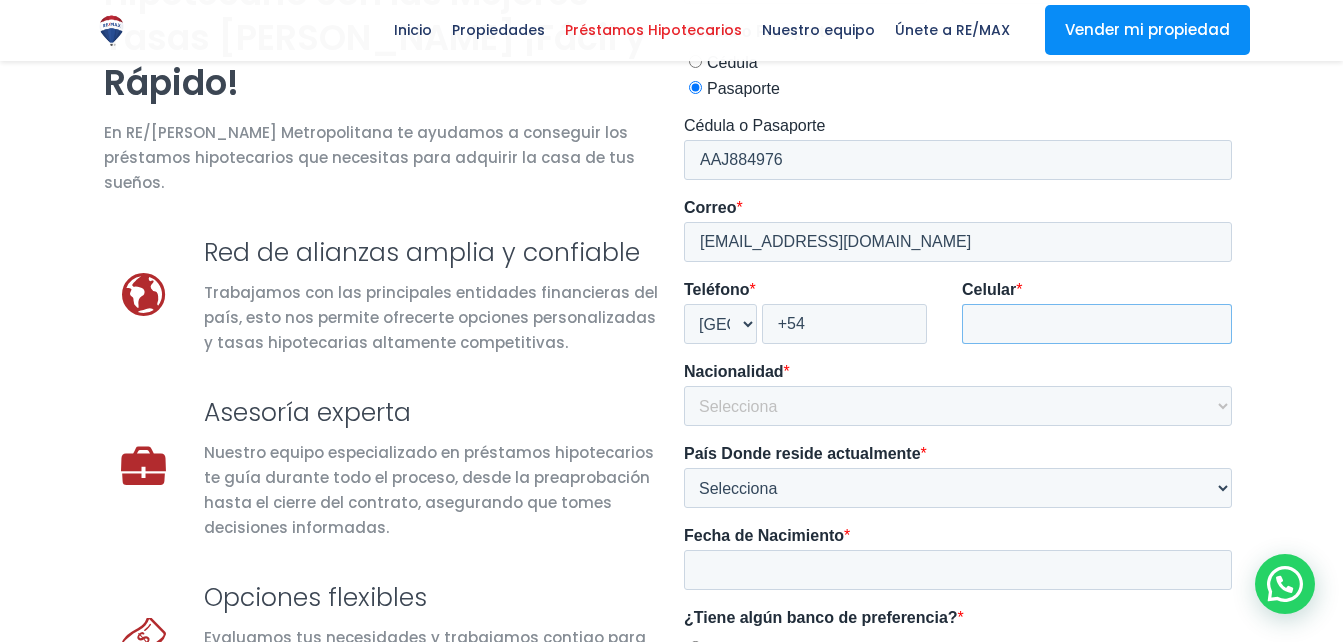 click on "Celular *" at bounding box center (1096, 324) 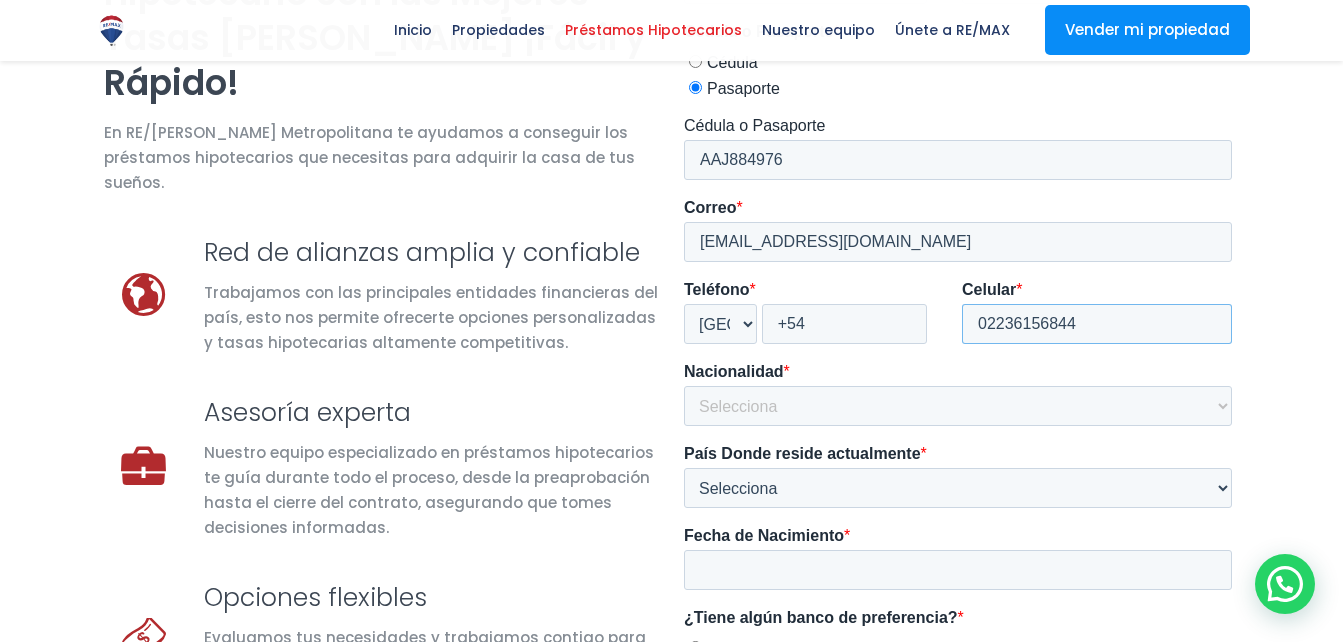 type on "02236156844" 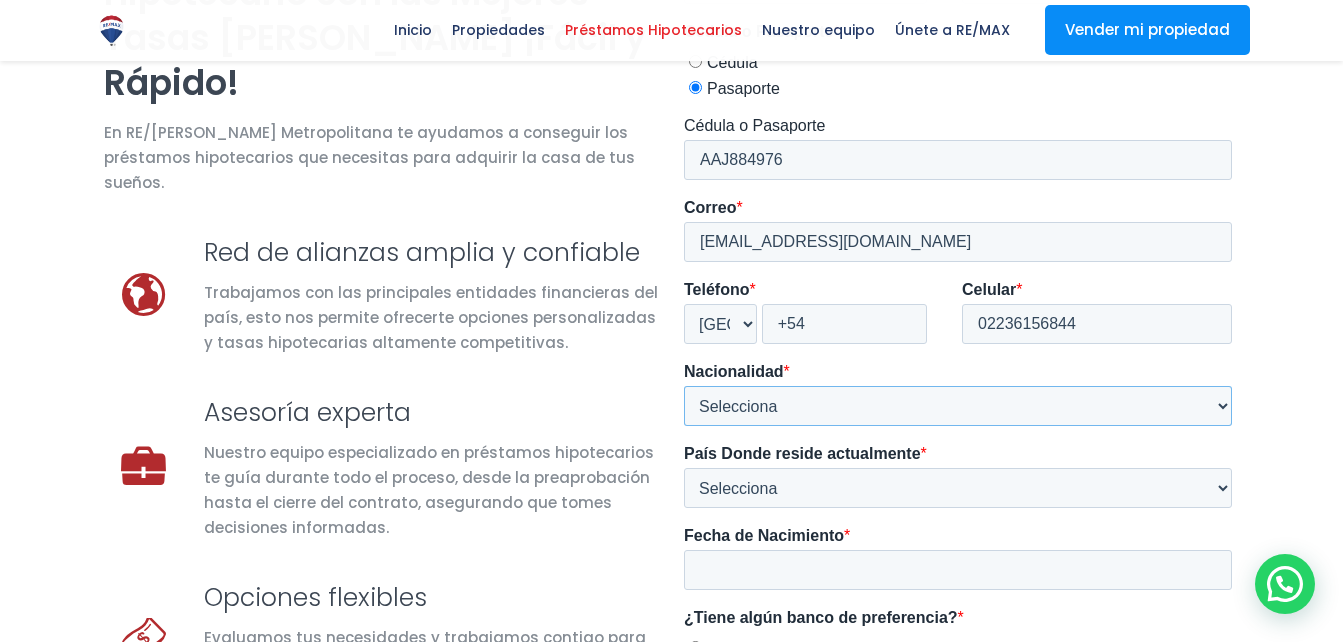 click on "Selecciona Afganistán Alemania Argentina Australia Austria Bangladés Bolivia Brasil Bélgica Canadá Chile China Colombia Corea del Sur Costa Rica Cuba Dinamarca Ecuador Egipto El Salvador Emiratos Árabes Unidos España Estados Unidos Filipinas Finlandia Francia Grecia Guatemala Haití Honduras Hungría India Indonesia Irlanda Irán Israel Italia Jamaica Japón Kenia Malasia Marruecos México Nicaragua Nigeria Noruega Nueva Zelanda Pakistán Panamá Paraguay Países Bajos Perú Polonia Portugal Reino Unido República Checa República Dominicana Rumanía Rusia Sudáfrica Suecia Suiza Tailandia Turquía Ucrania Uruguay Venezuela Vietnam" at bounding box center [957, 406] 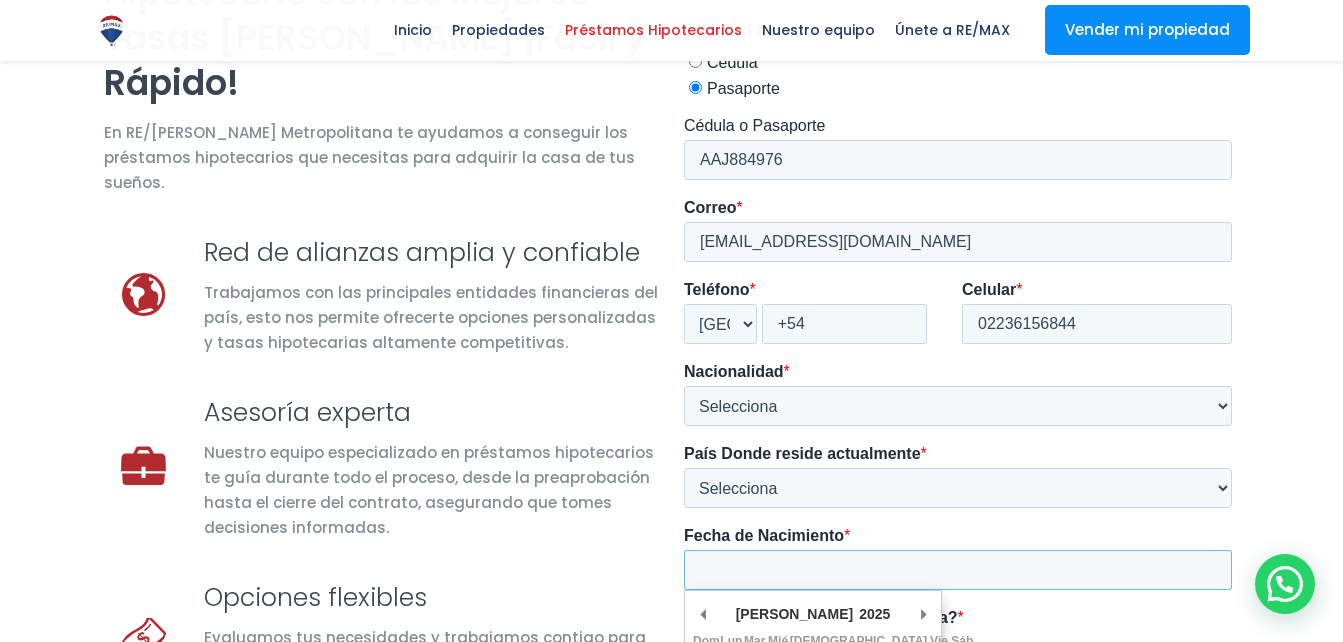 click on "Fecha de Nacimiento *" at bounding box center [957, 570] 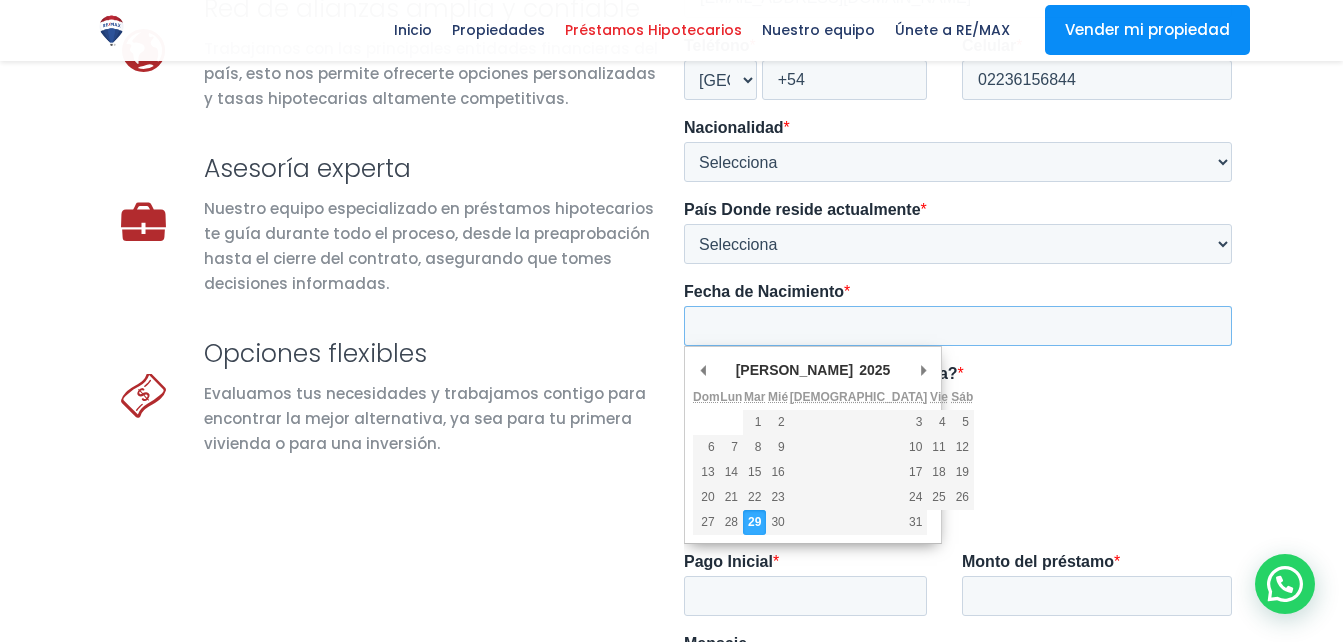 scroll, scrollTop: 601, scrollLeft: 0, axis: vertical 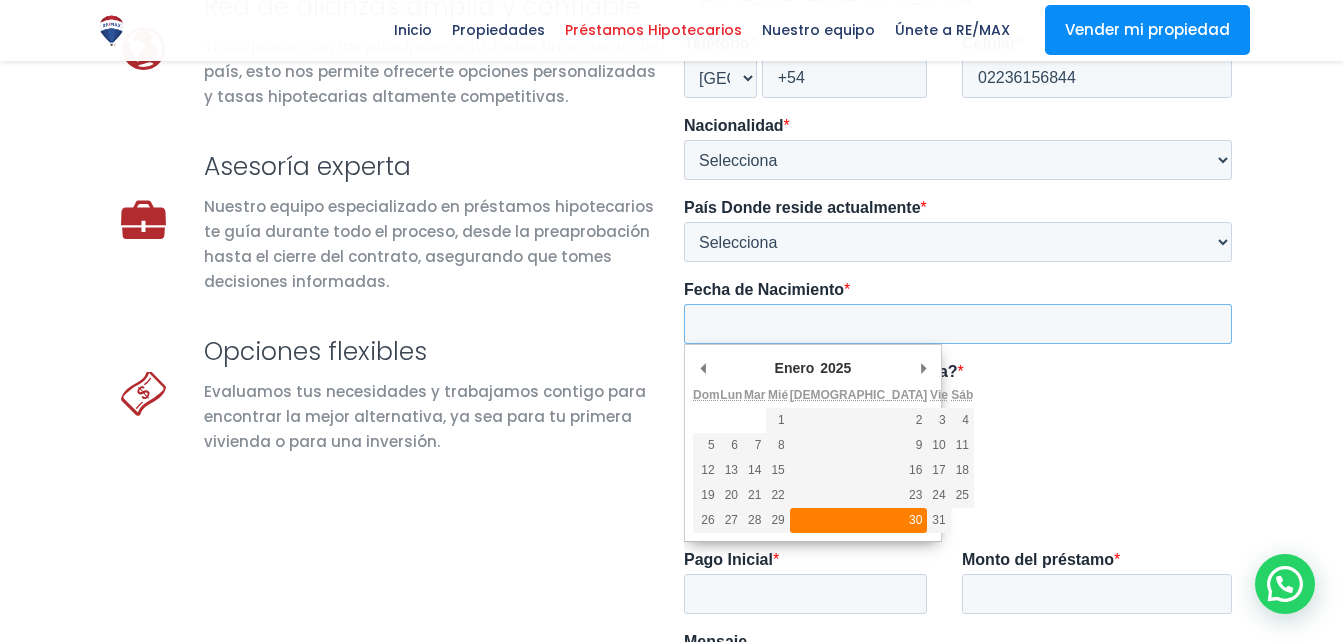 type on "2025-01-30" 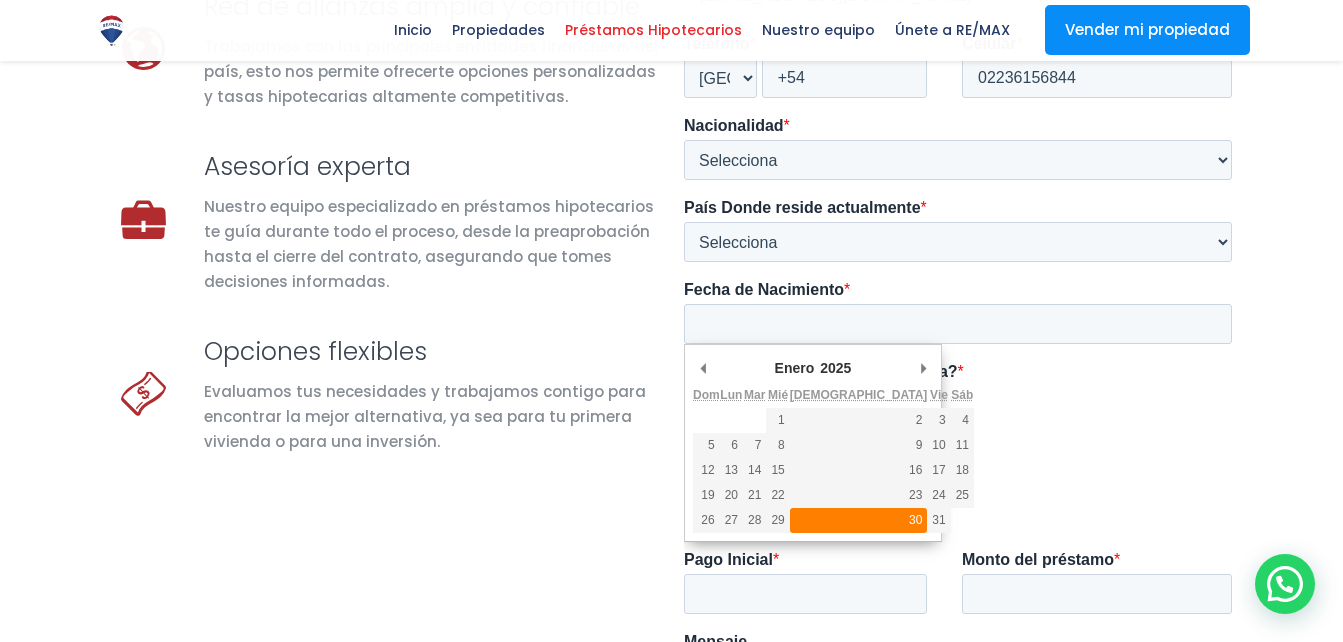 type on "30/01/2025" 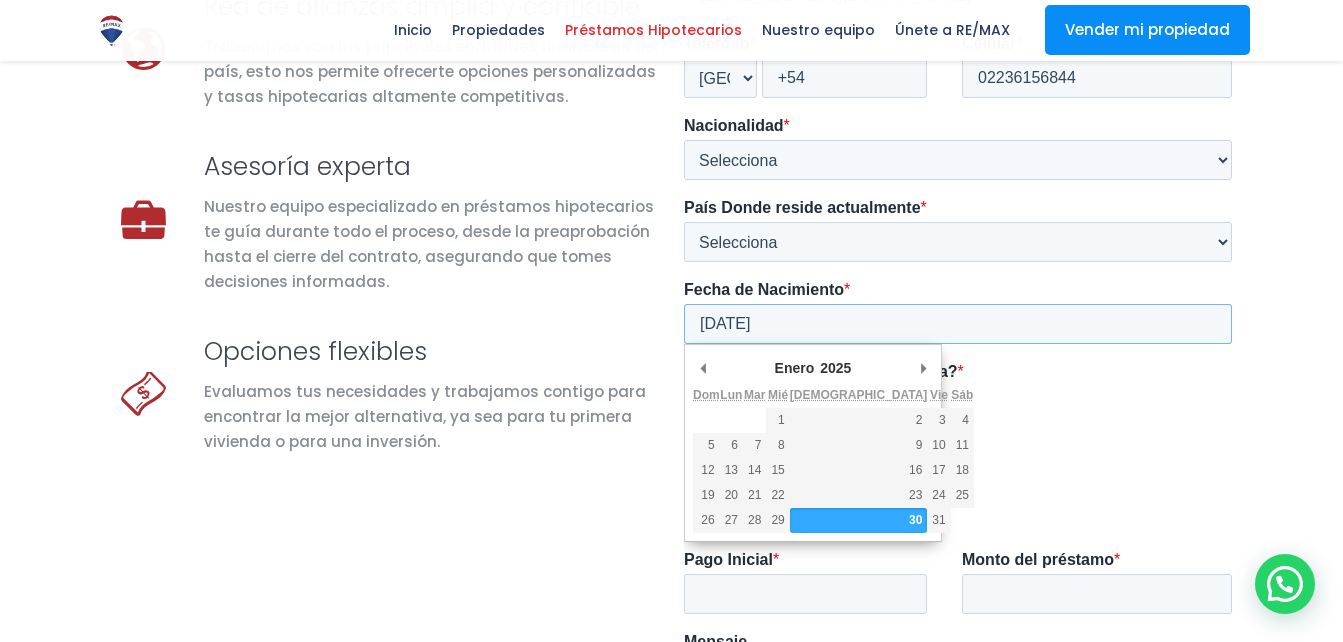 click on "30/01/2025" at bounding box center [957, 324] 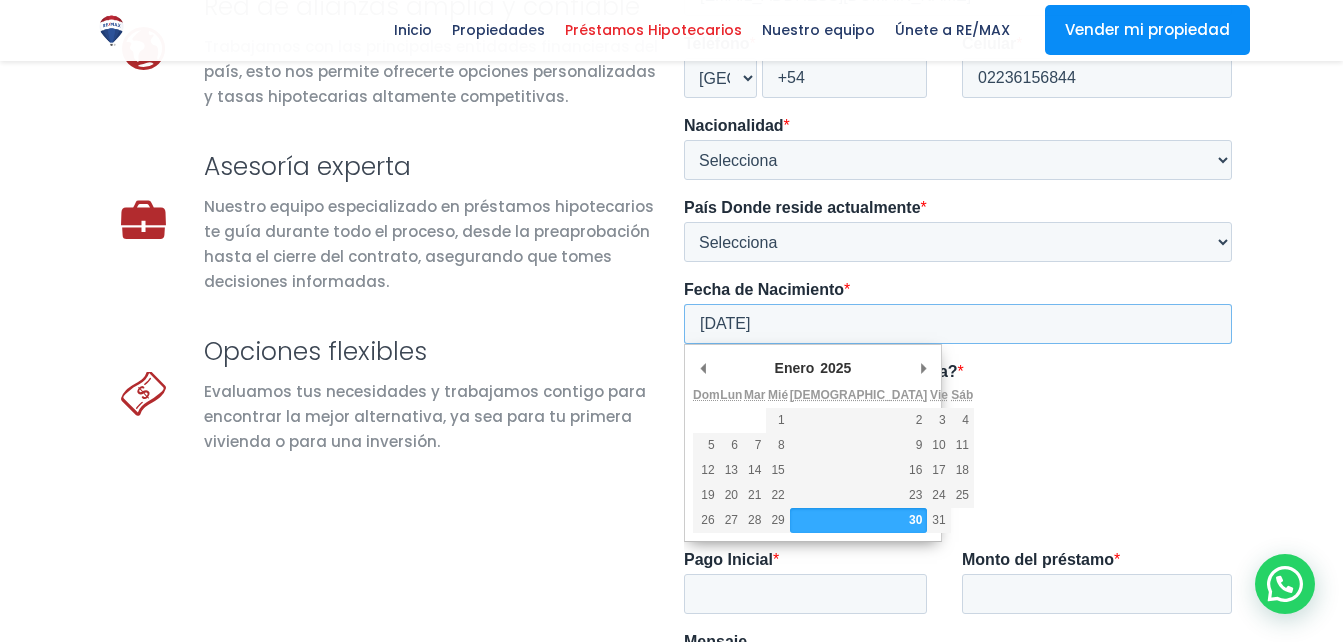click on "30/01/2025" at bounding box center (957, 324) 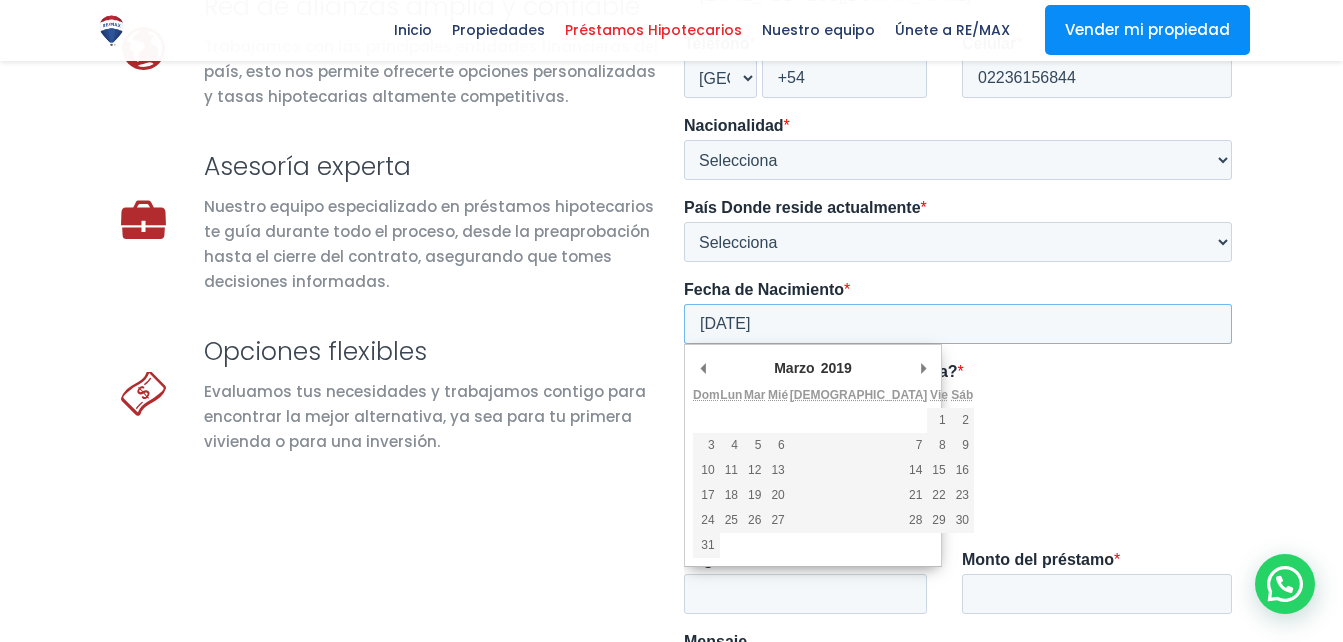 click on "30/01/2025" at bounding box center (957, 324) 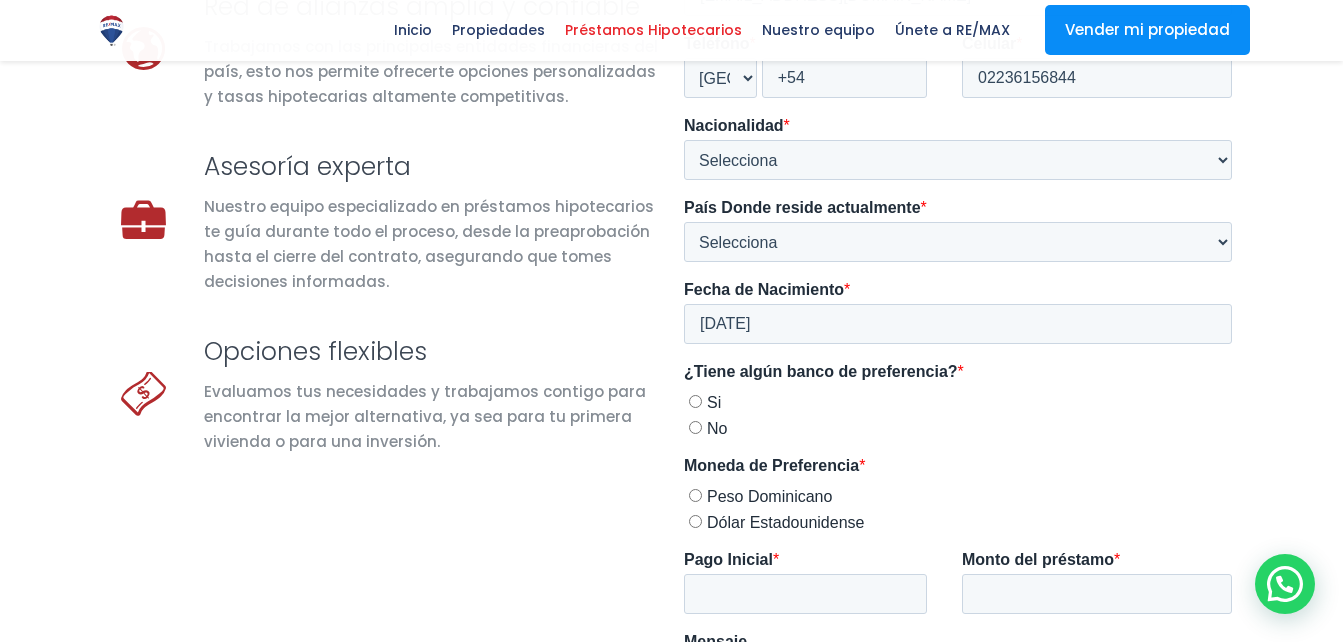 click on "¿Tiene algún banco de preferencia? * Si No" at bounding box center (961, 409) 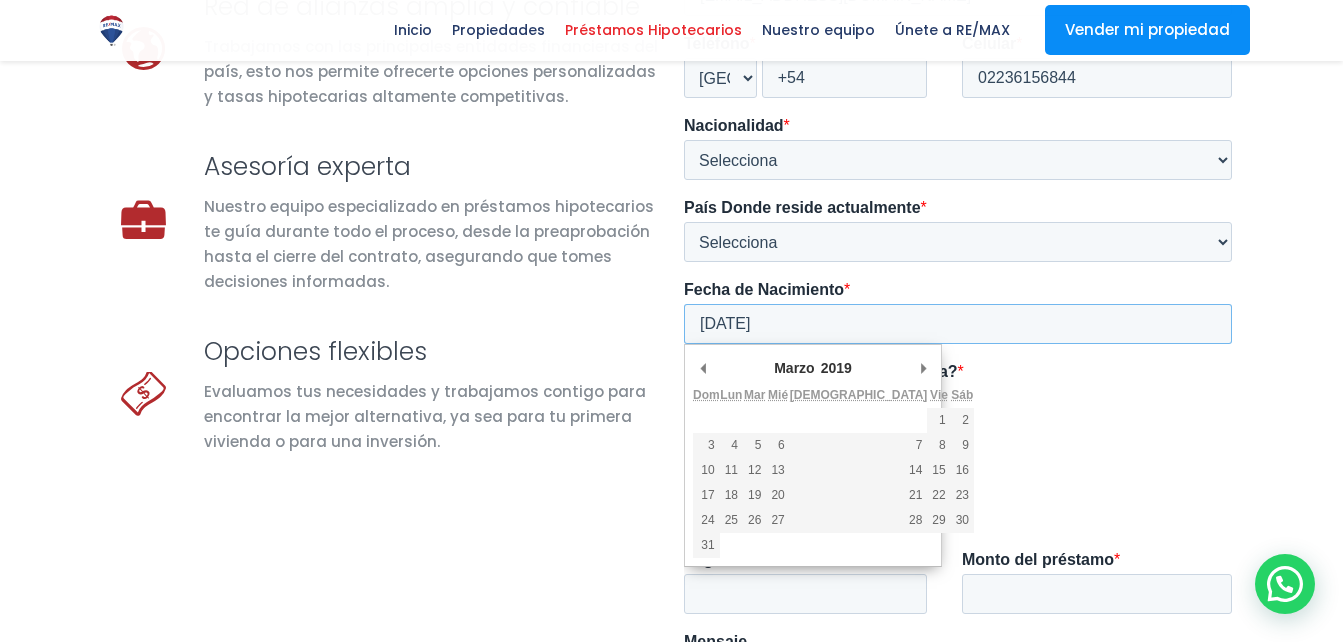 click on "30/01/2025" at bounding box center [957, 324] 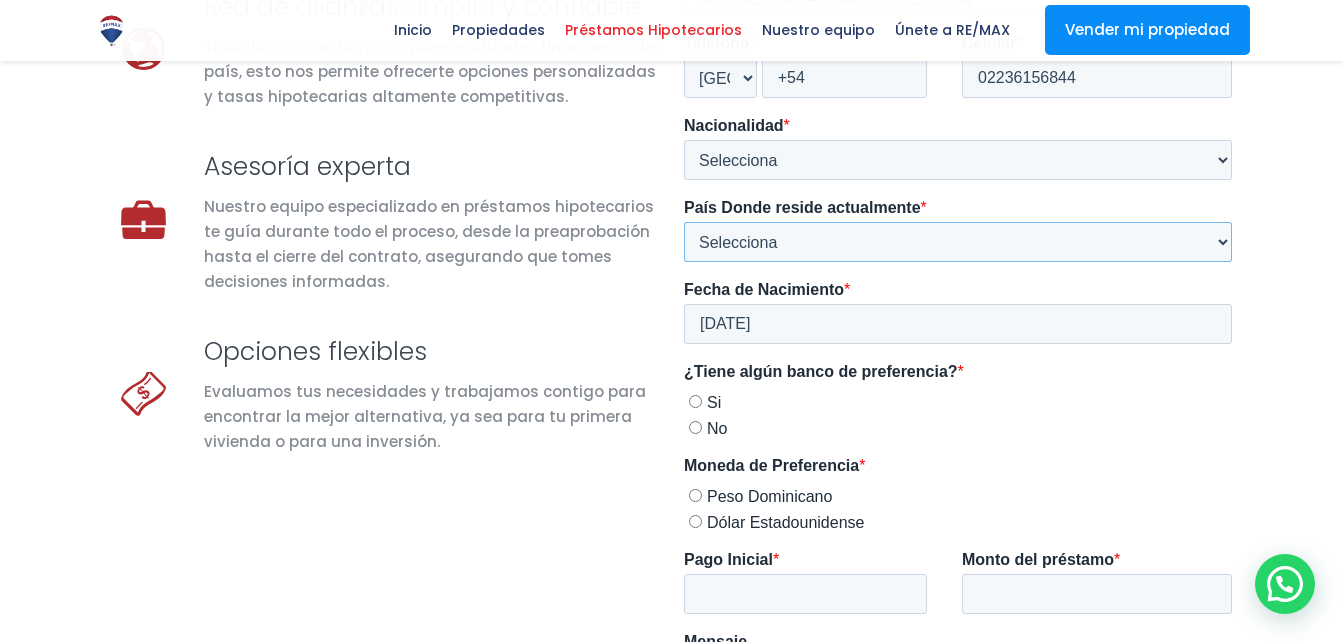 click on "Selecciona Afganistán Albania Alemania Andorra Angola Anguila Antártida Antigua y Barbuda Antillas Holandesas Arabia Saudita Argelia Argentina Armenia Aruba Australia Austria Azerbaiyán Bahamas Bahrein Bangladesh Barbados Bélgica Belice Benin Bielorrusia Bolivia Bosnia y Herzegovina Botsuana Brasil Brunei Bulgaria Burkina Faso Burundi Bután Cabo Verde Camboya Camerún Canadá Canarias Caribe Holandés Chad Chile China Chipre Ciudad del Vaticano Colombia Comoras Congo Corea del Norte Corea del Sur Costa de Marfil Costa Rica Croacia Cuba Curazao Dinamarca Djibouti Dominica Ecuador Egipto El Salvador Emiratos Árabes Unidos Eritrea Eslovaquia Eslovenia España Estados Unidos Estonia Etiopía Europa Filipinas Finlandia Fiyi Francia Gabón Gambia Georgia Georgia del sur y las islas Sandwich del sur Ghana Gibraltar Granada Grecia Groenlandia Guadalupe Guam Guatemala Guayana Guayana Francesa Guernsey Guinea Guinea Ecuatorial Guinea-Bissau Haití Honduras Hong Kong Hungría India Indonesia Irak Irán Irlanda" at bounding box center [957, 242] 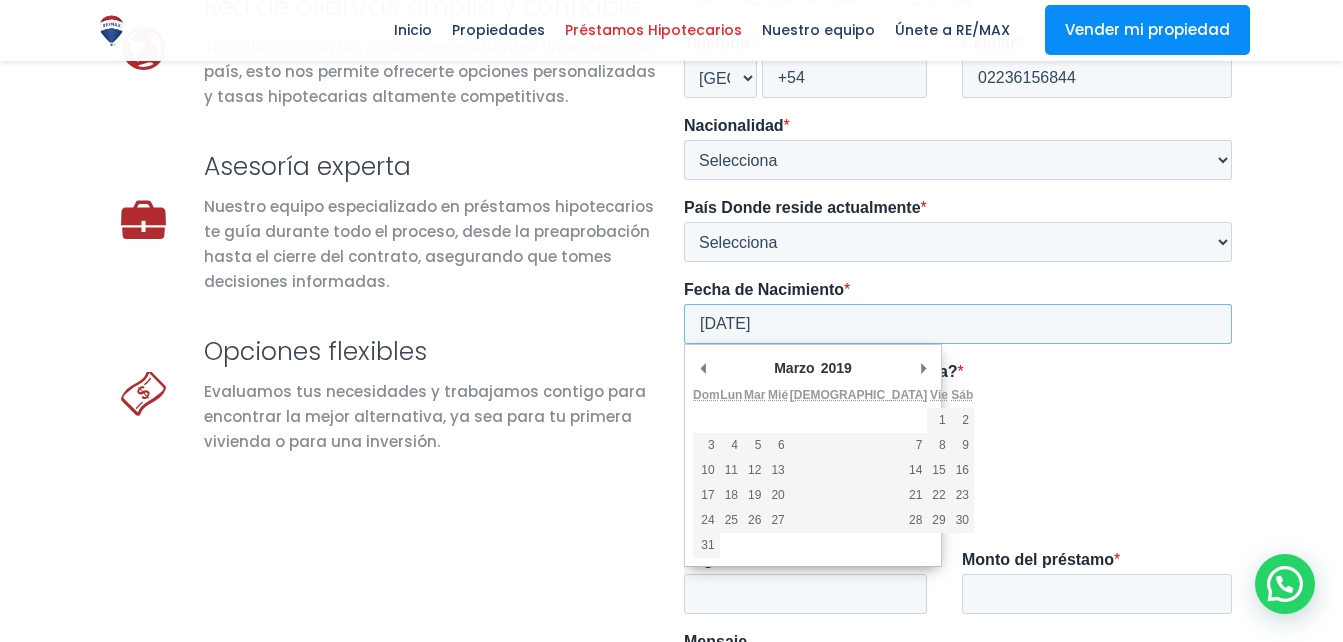click on "30/01/2025" at bounding box center (957, 324) 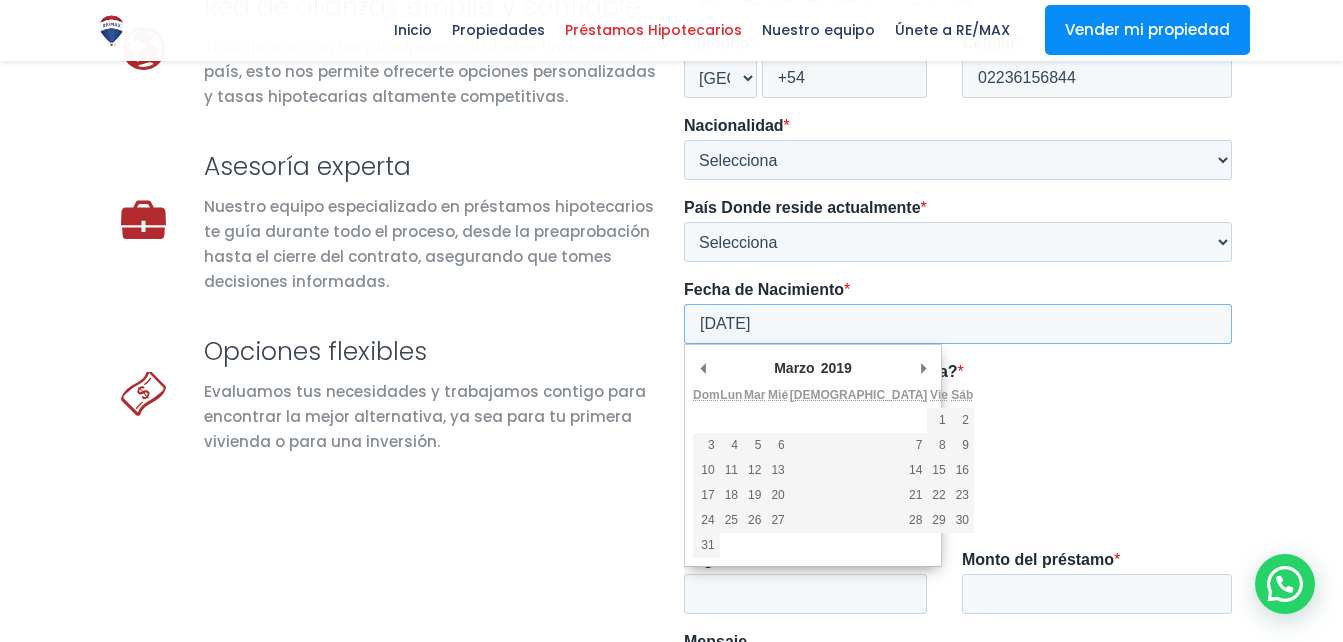 click on "30/01/2025" at bounding box center [957, 324] 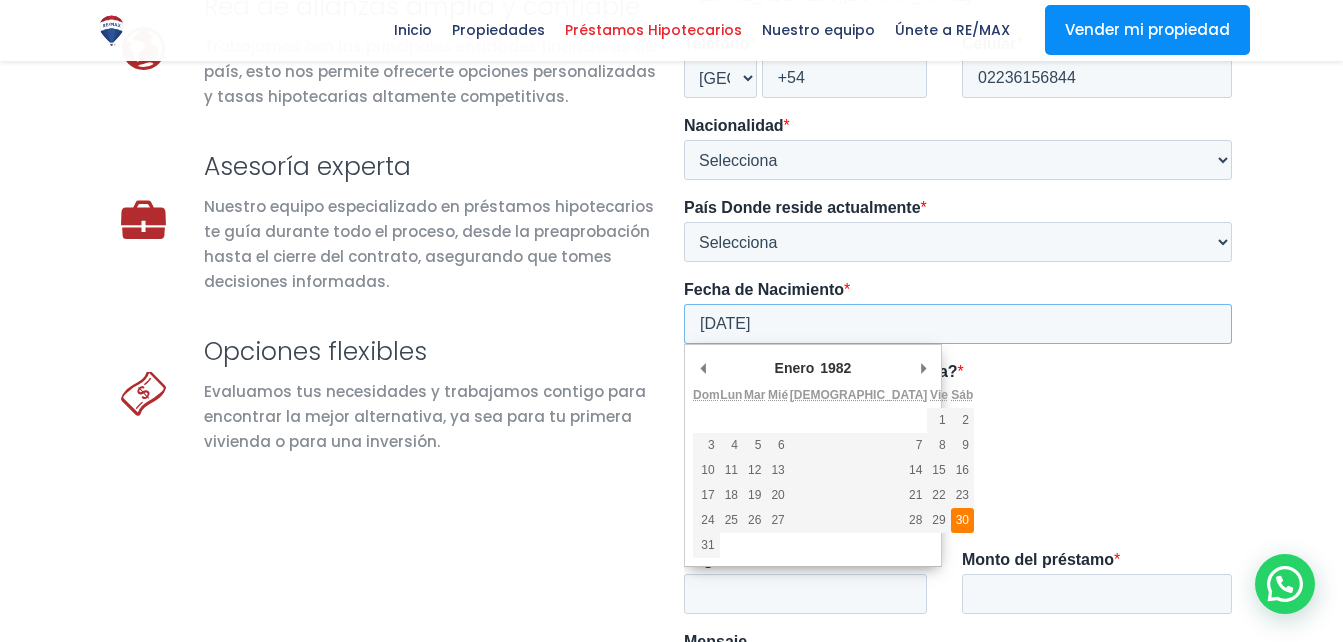 type on "1982-01-30" 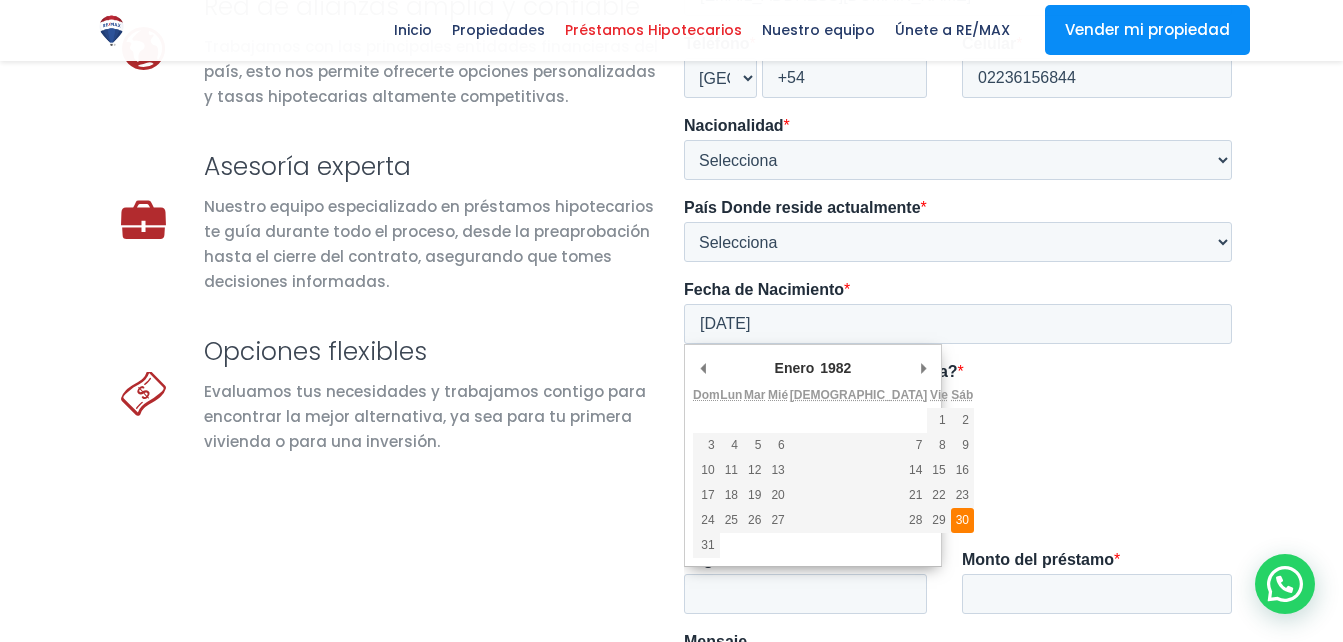type on "30/01/1982" 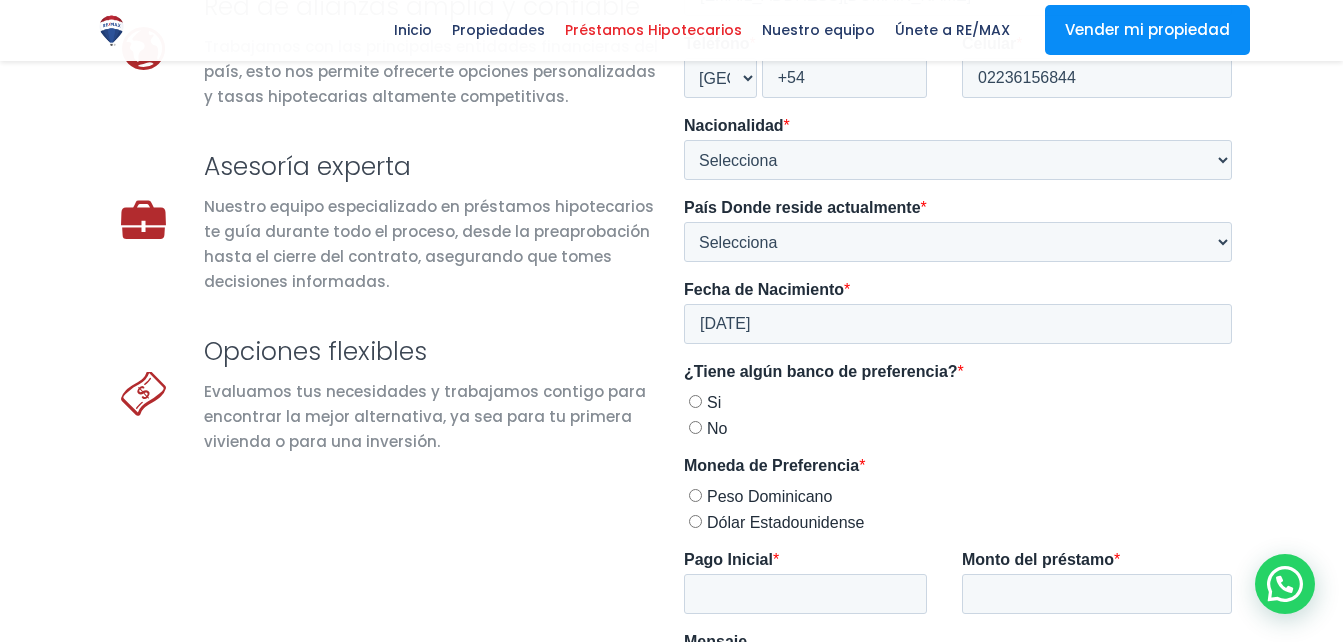 click on "No" at bounding box center [694, 427] 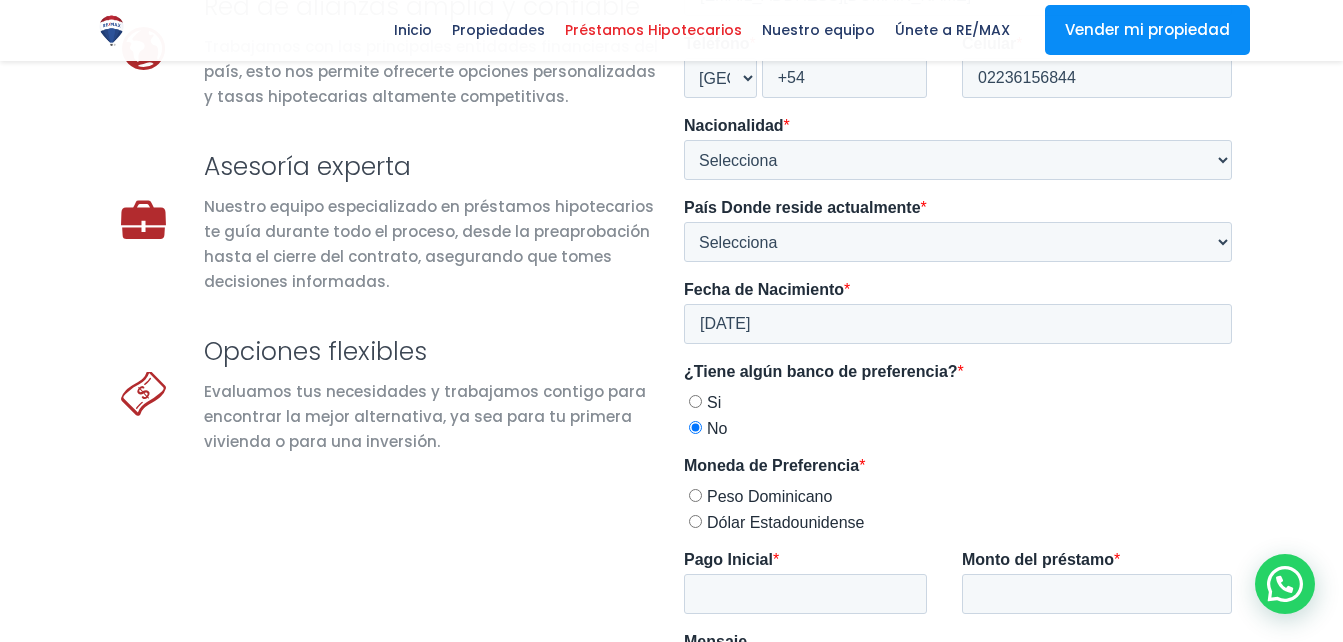 click on "Dólar Estadounidense" at bounding box center [694, 521] 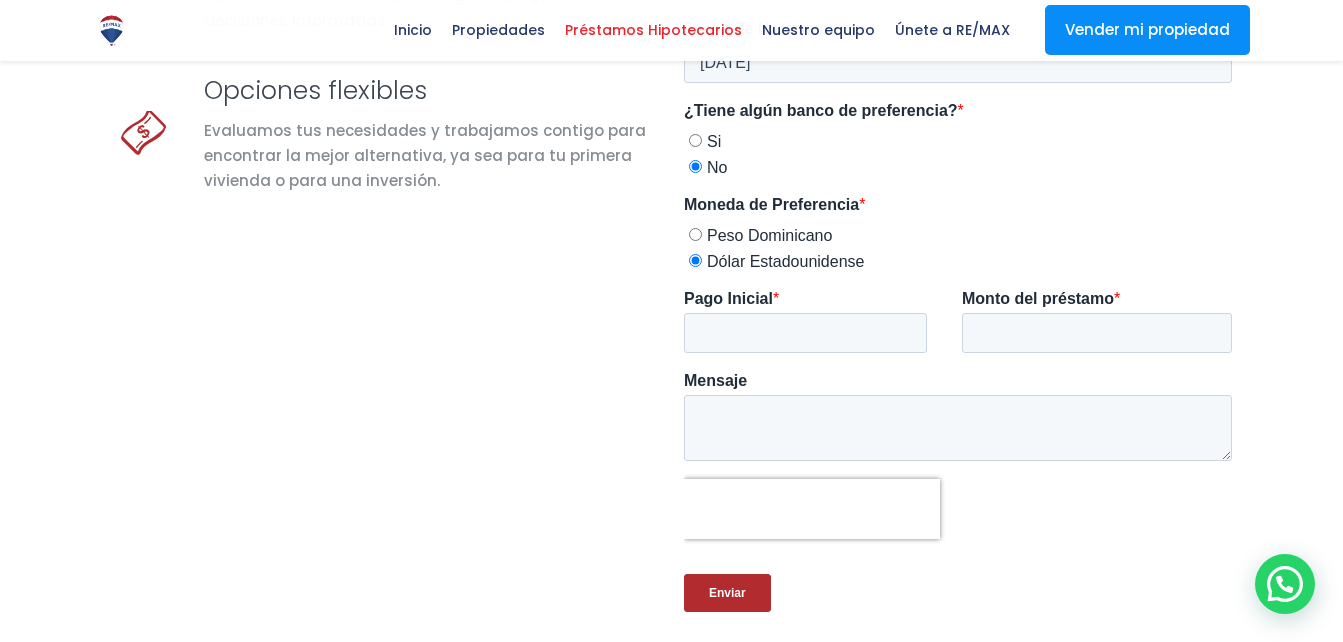scroll, scrollTop: 863, scrollLeft: 0, axis: vertical 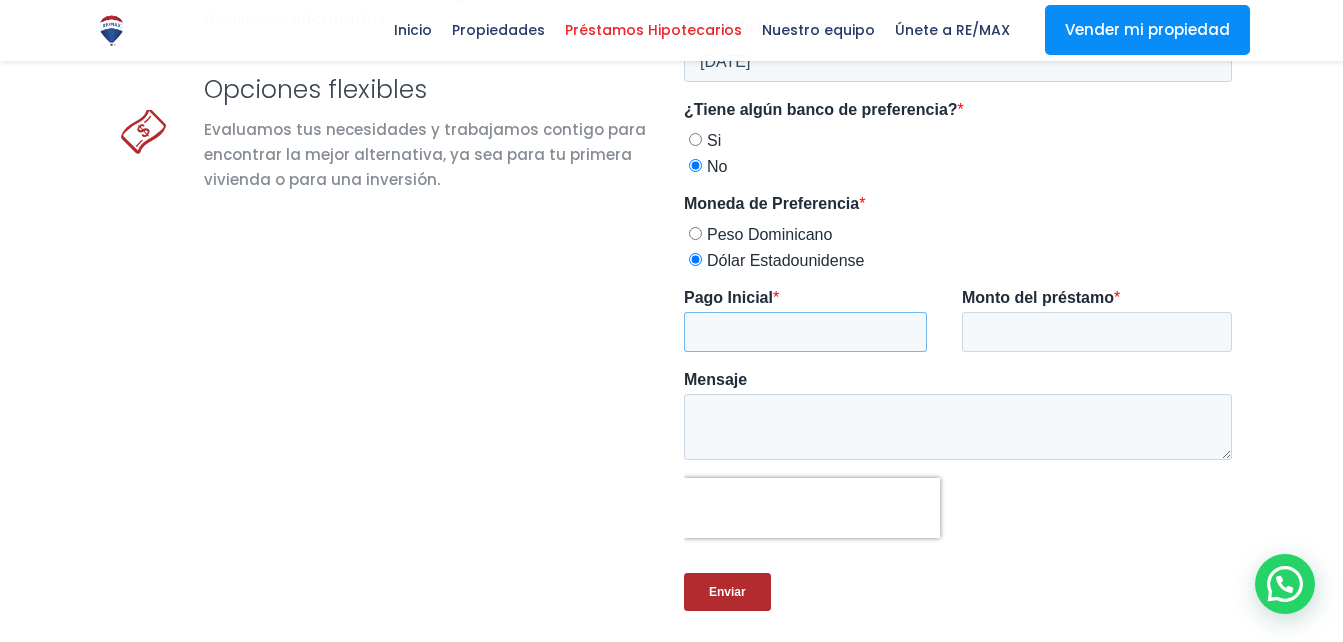 click on "Pago Inicial *" at bounding box center (804, 332) 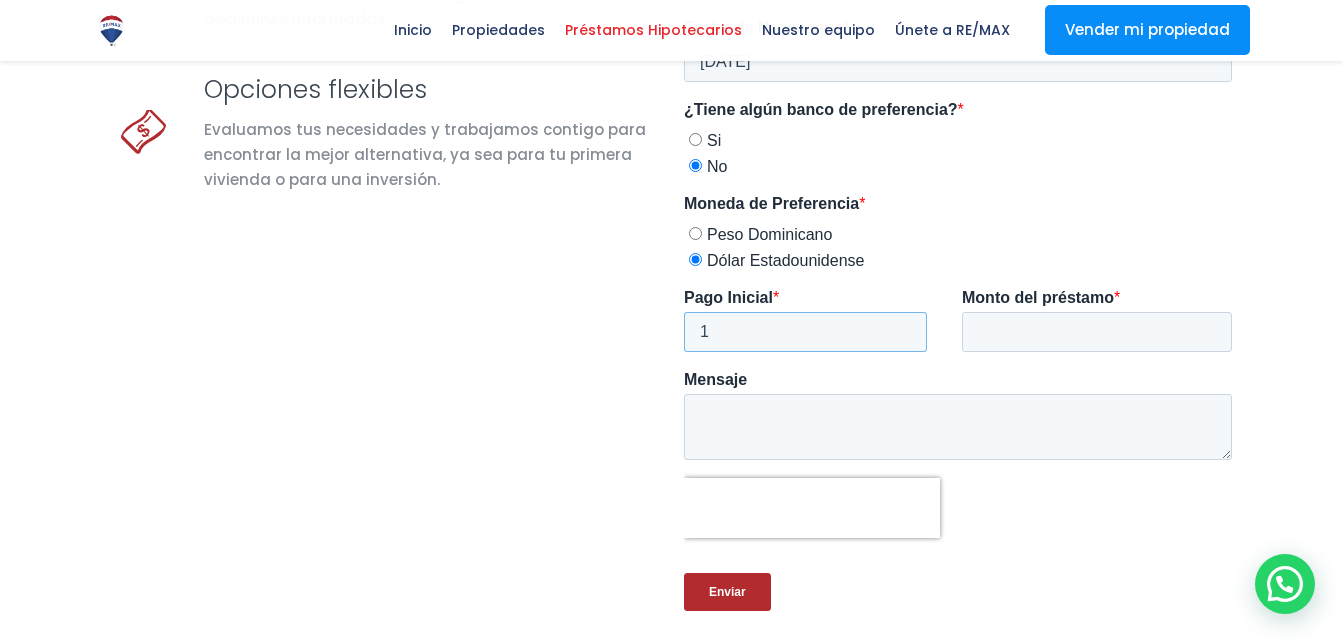type on "1" 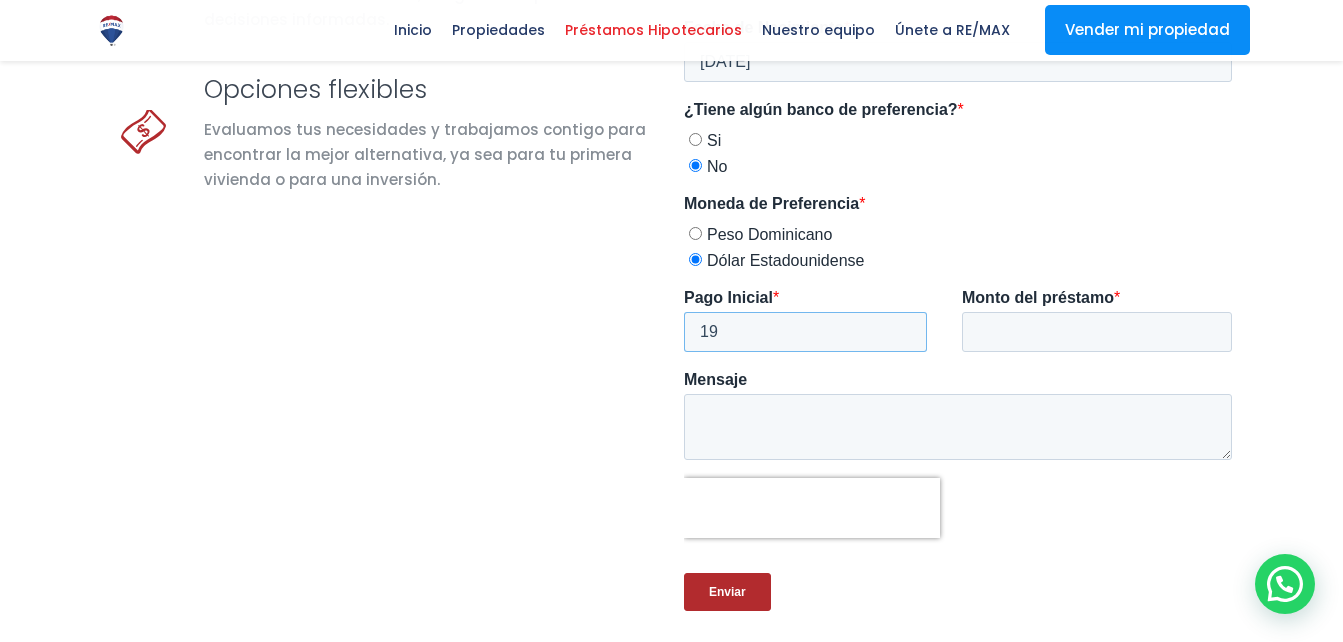click on "19" at bounding box center [804, 332] 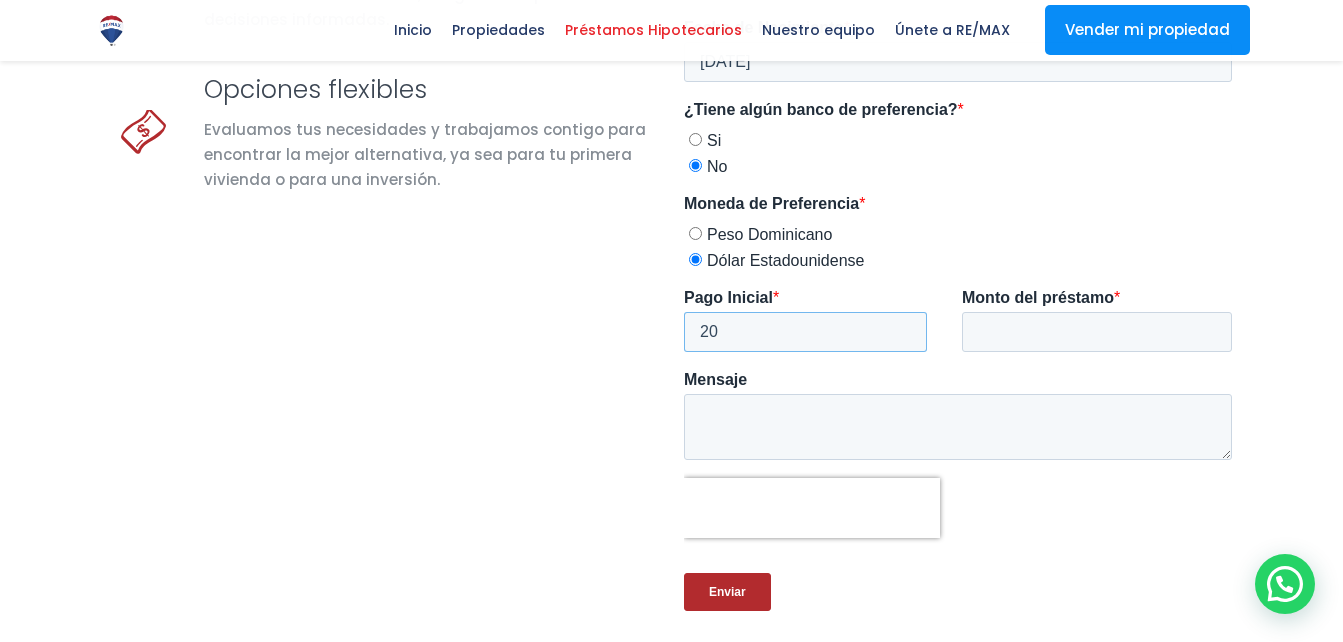 type on "20" 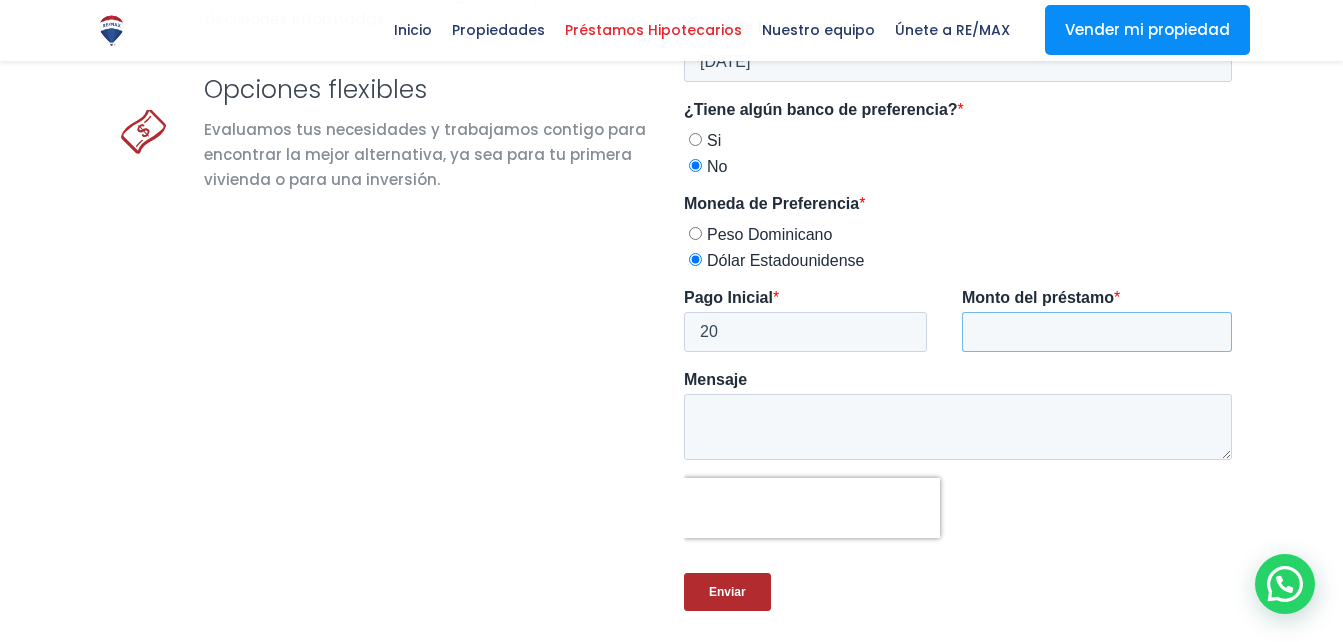 click on "Monto del préstamo *" at bounding box center (1096, 332) 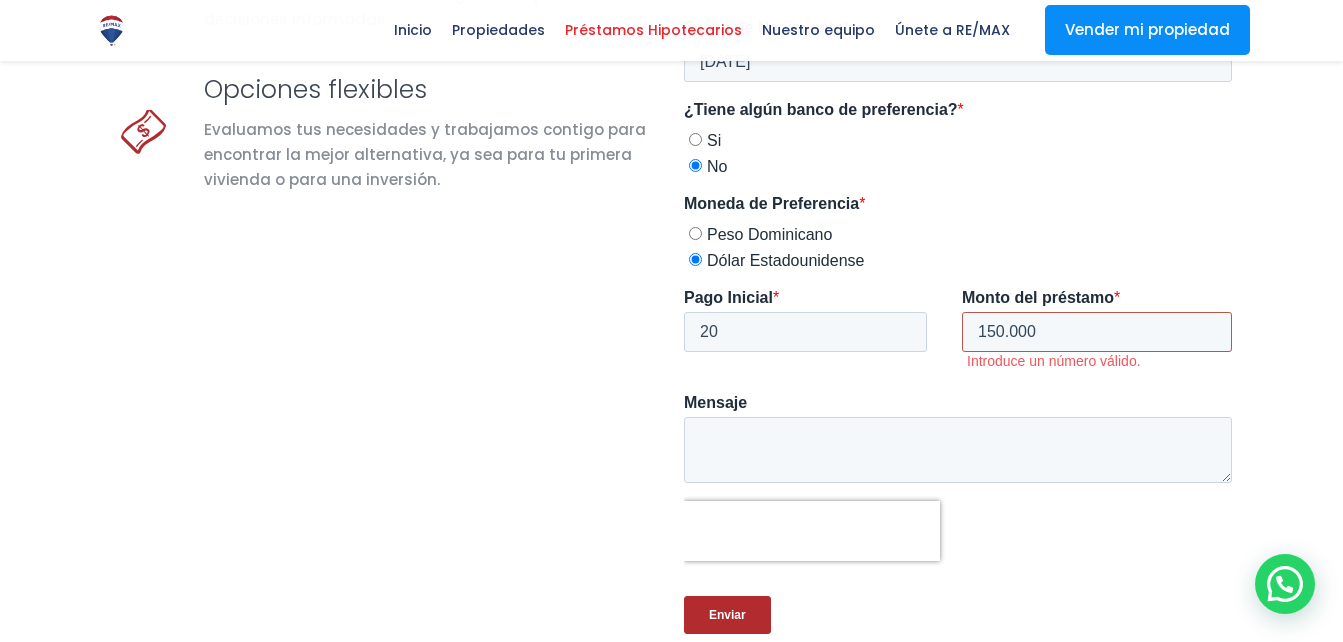 click on "150.000" at bounding box center [1096, 332] 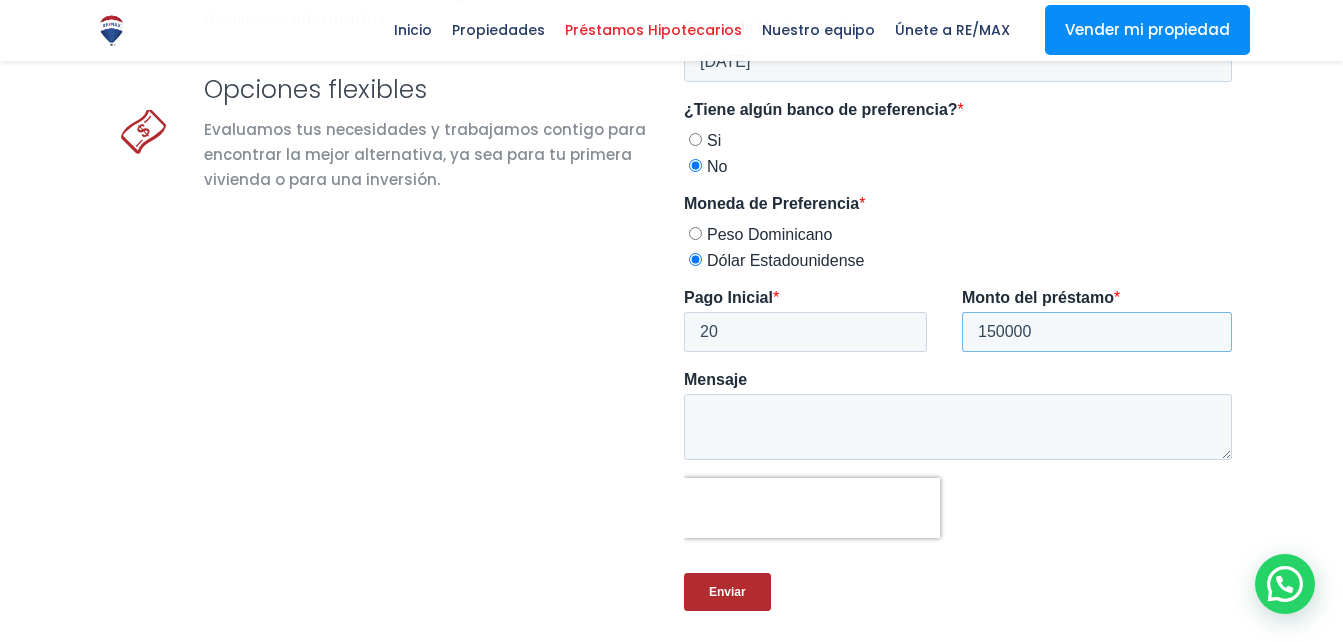 type on "150000" 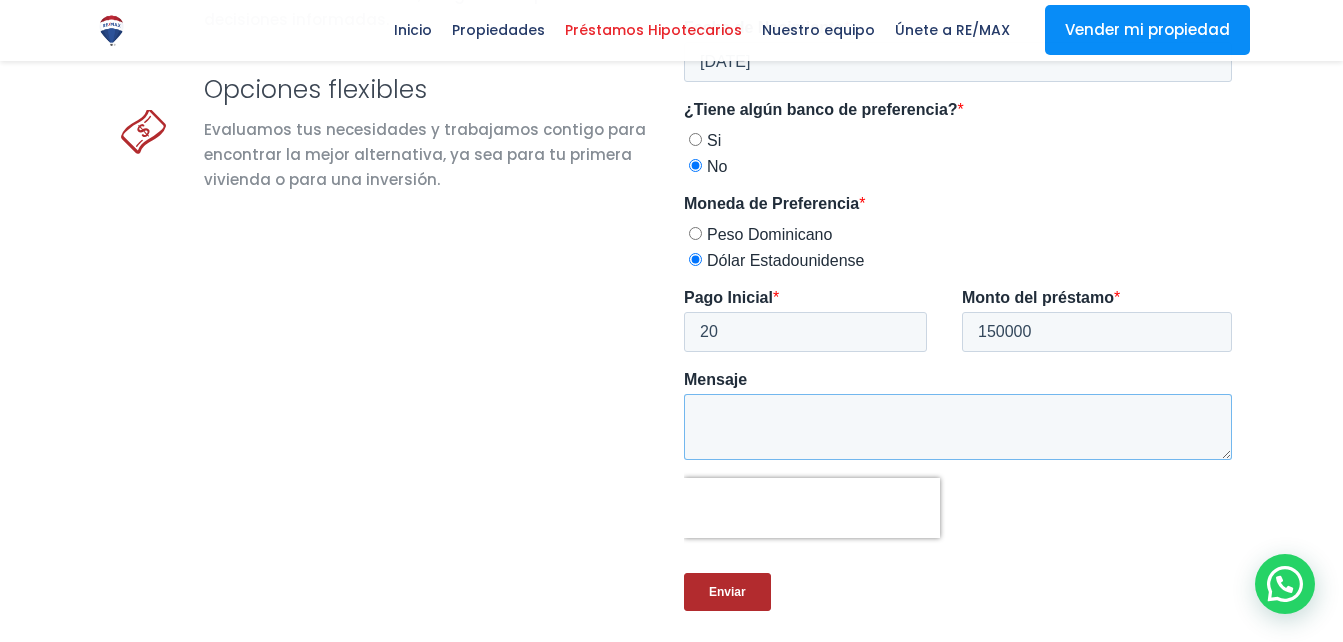 click on "Mensaje" at bounding box center (957, 427) 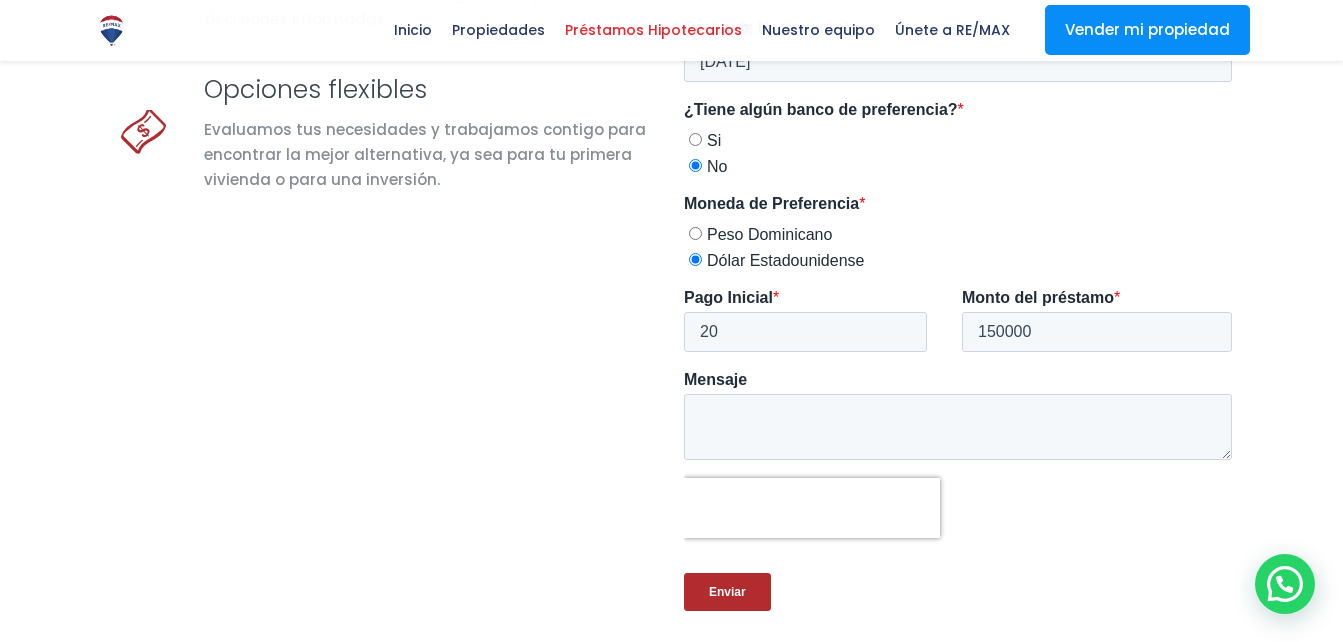 click on "Enviar" at bounding box center (726, 592) 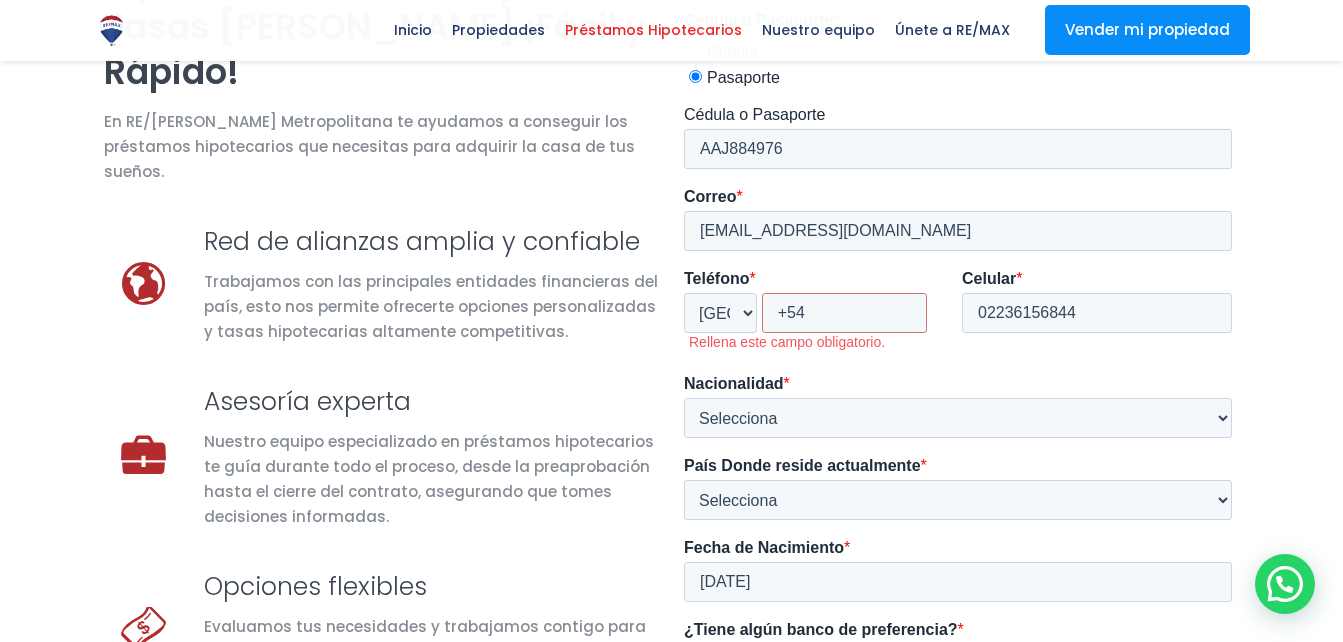 scroll, scrollTop: 362, scrollLeft: 0, axis: vertical 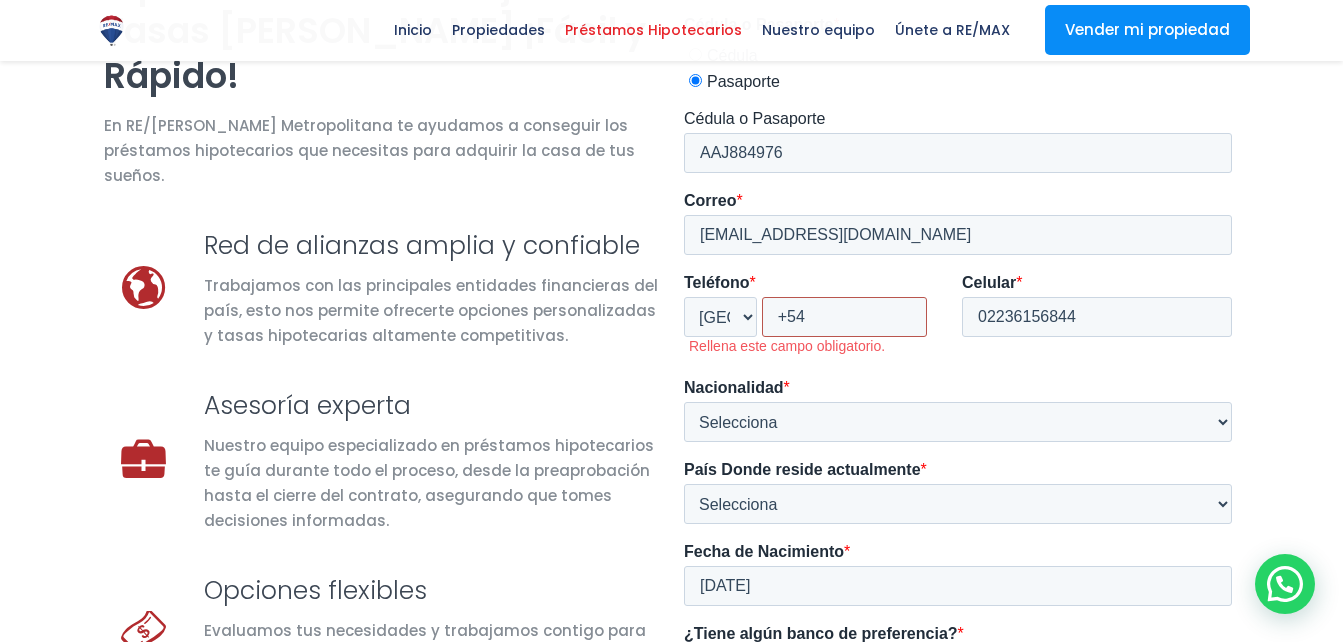 click on "+54" at bounding box center [843, 317] 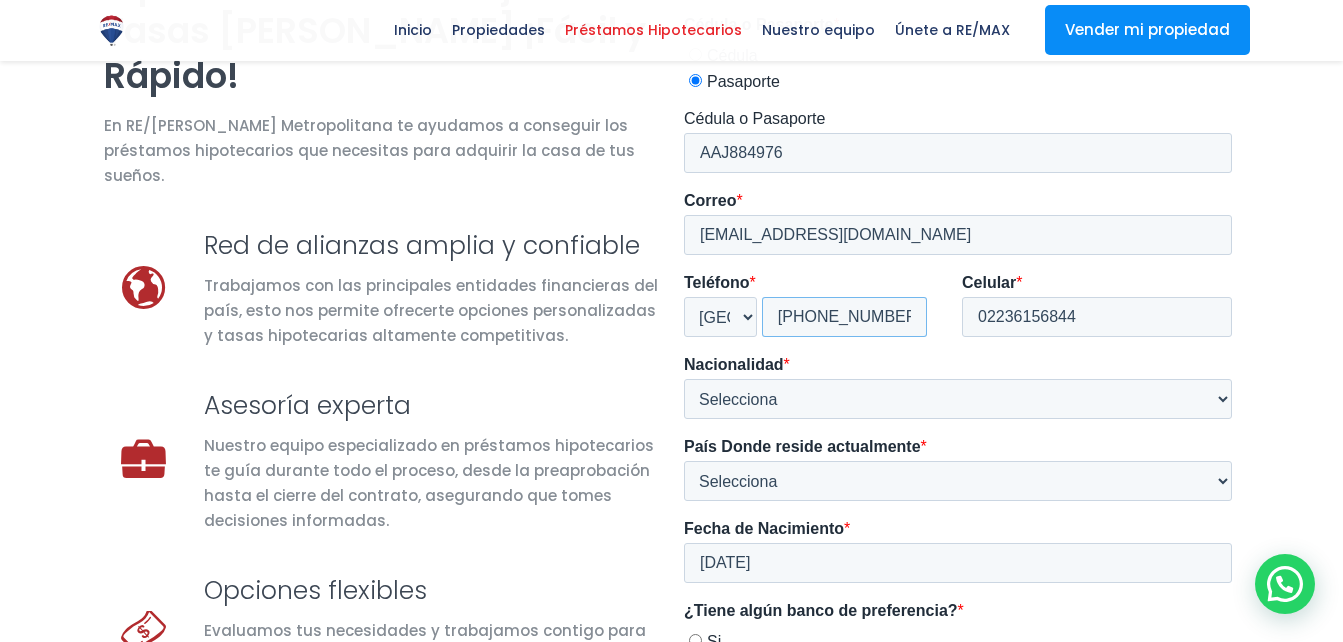 type on "[PHONE_NUMBER]" 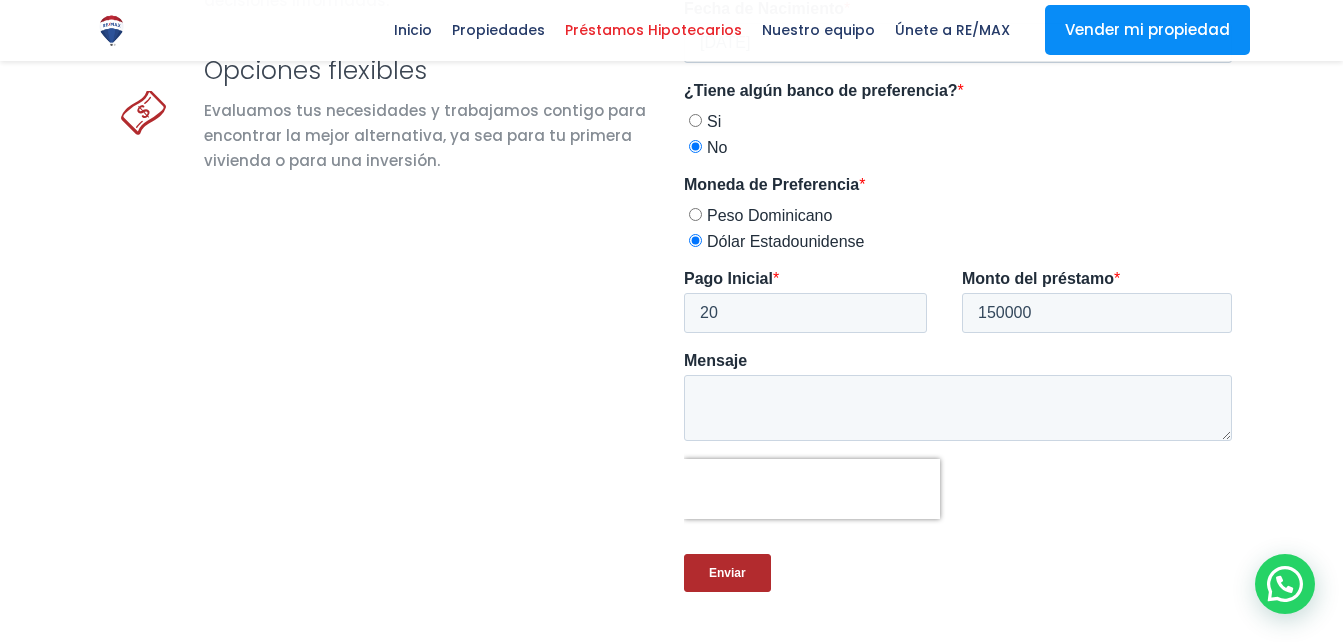 scroll, scrollTop: 883, scrollLeft: 0, axis: vertical 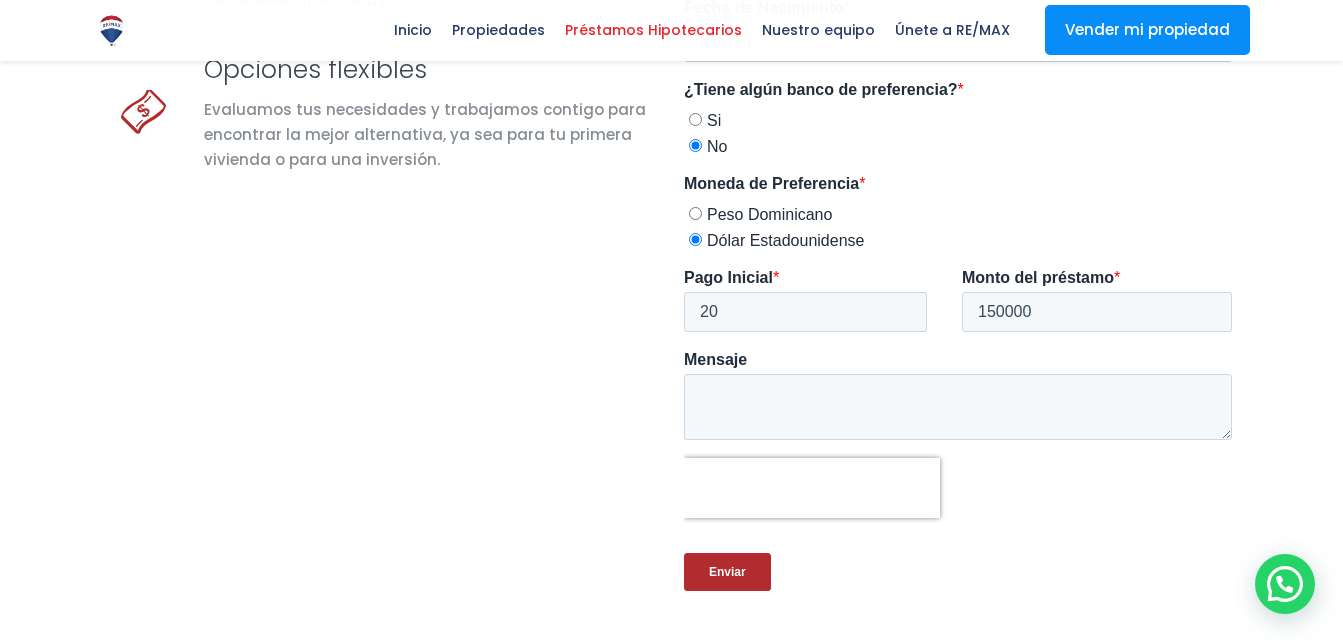 click on "Enviar" at bounding box center (726, 572) 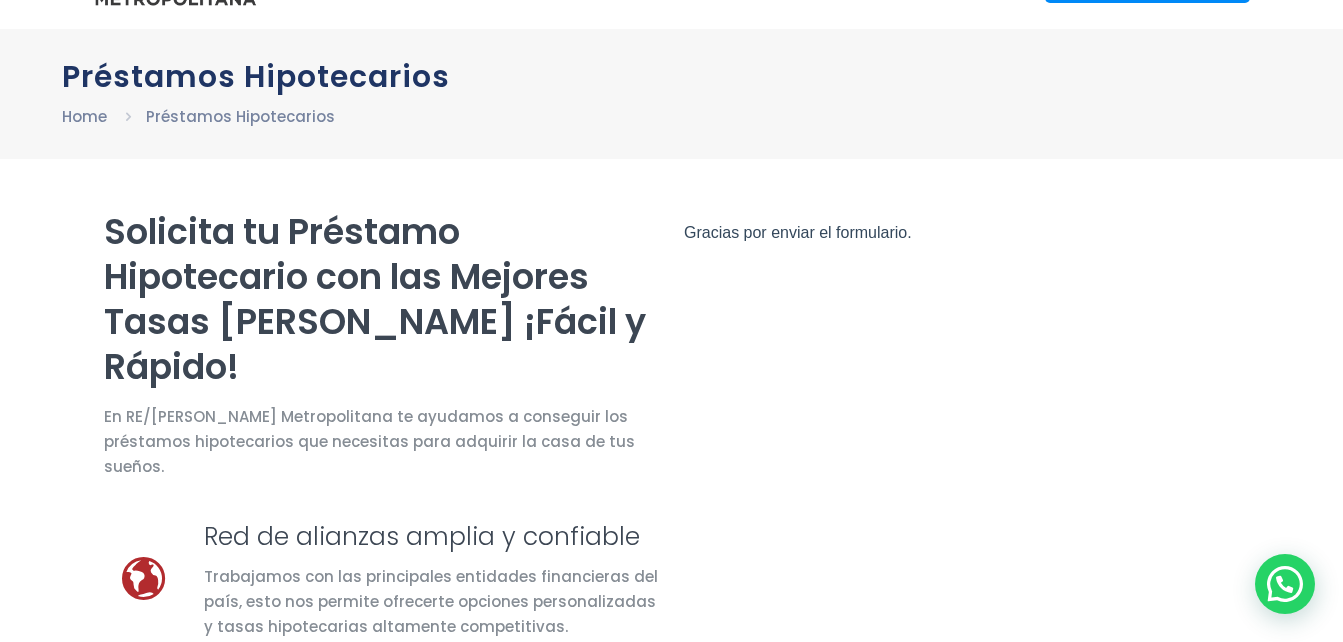 scroll, scrollTop: 0, scrollLeft: 0, axis: both 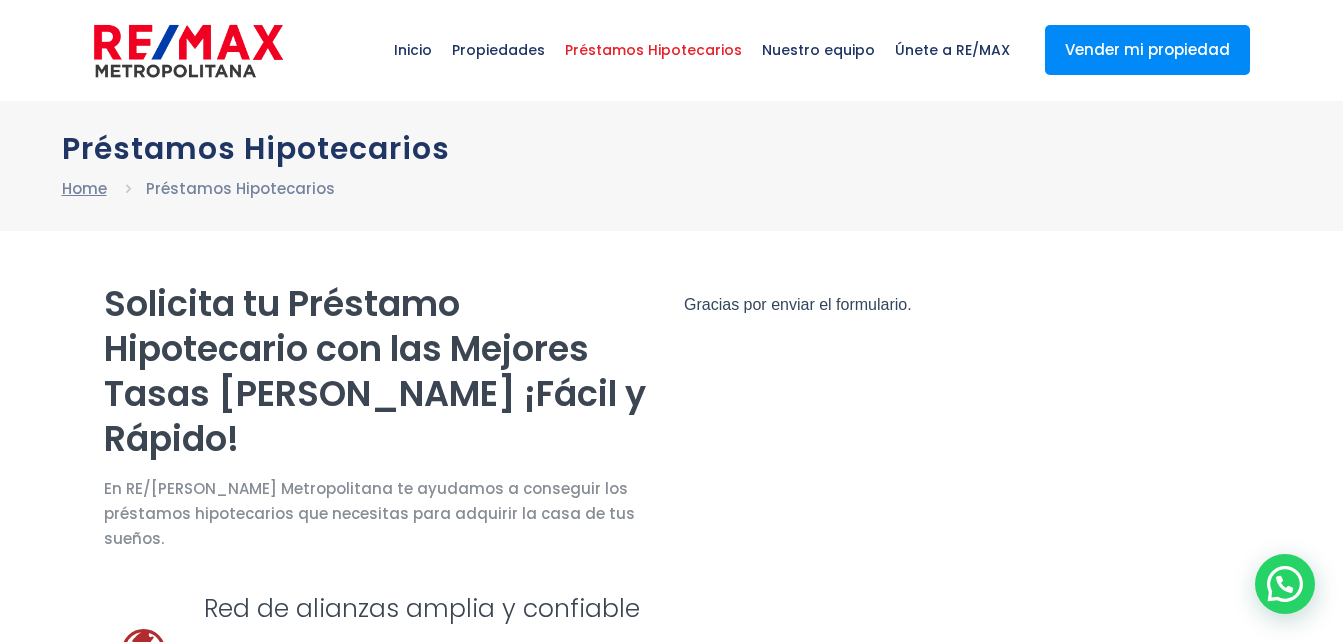 click on "Home" at bounding box center (84, 188) 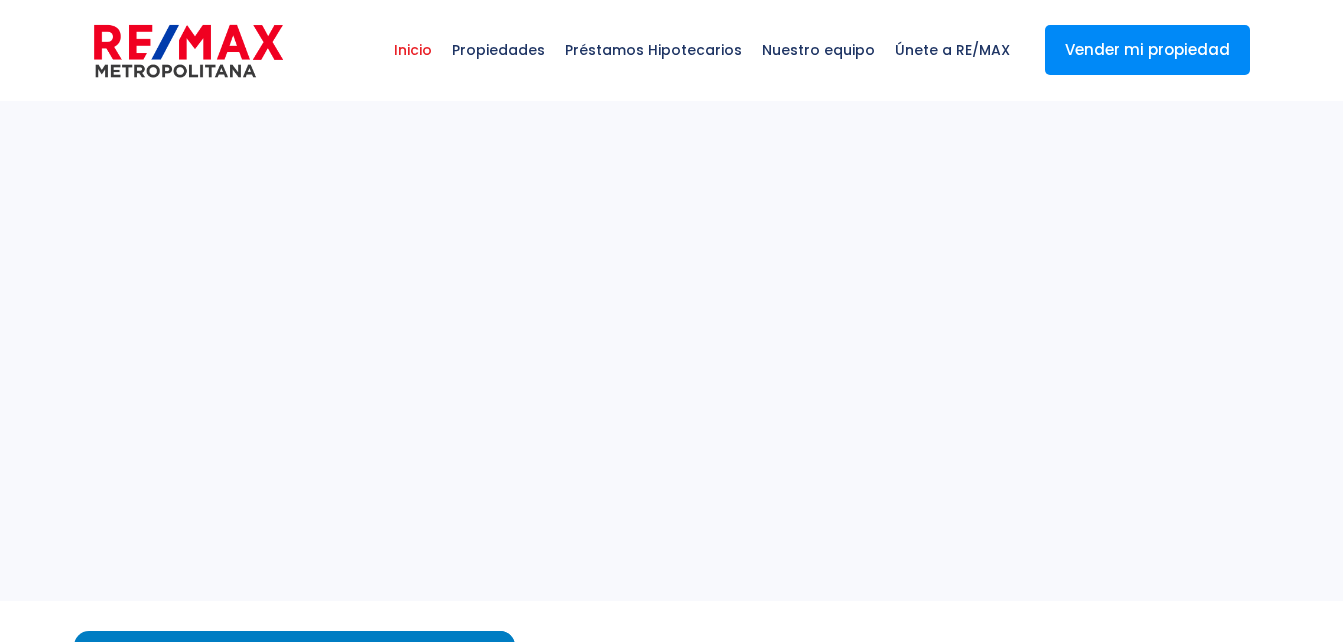 select 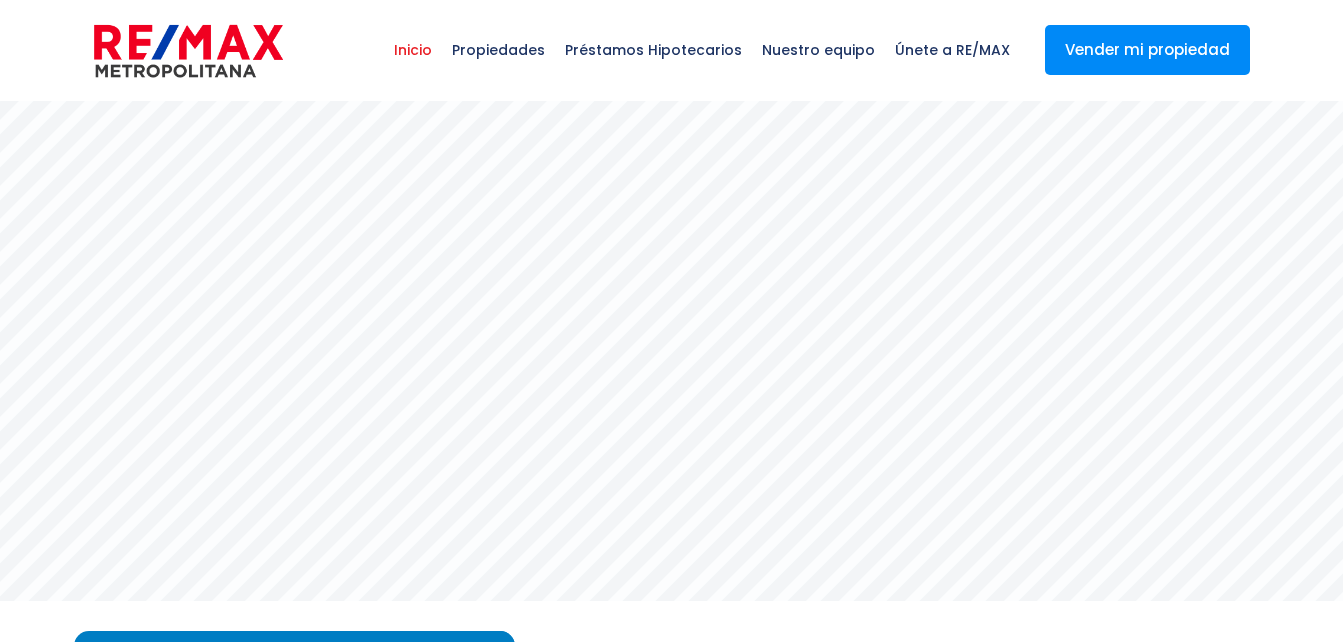 scroll, scrollTop: 0, scrollLeft: 0, axis: both 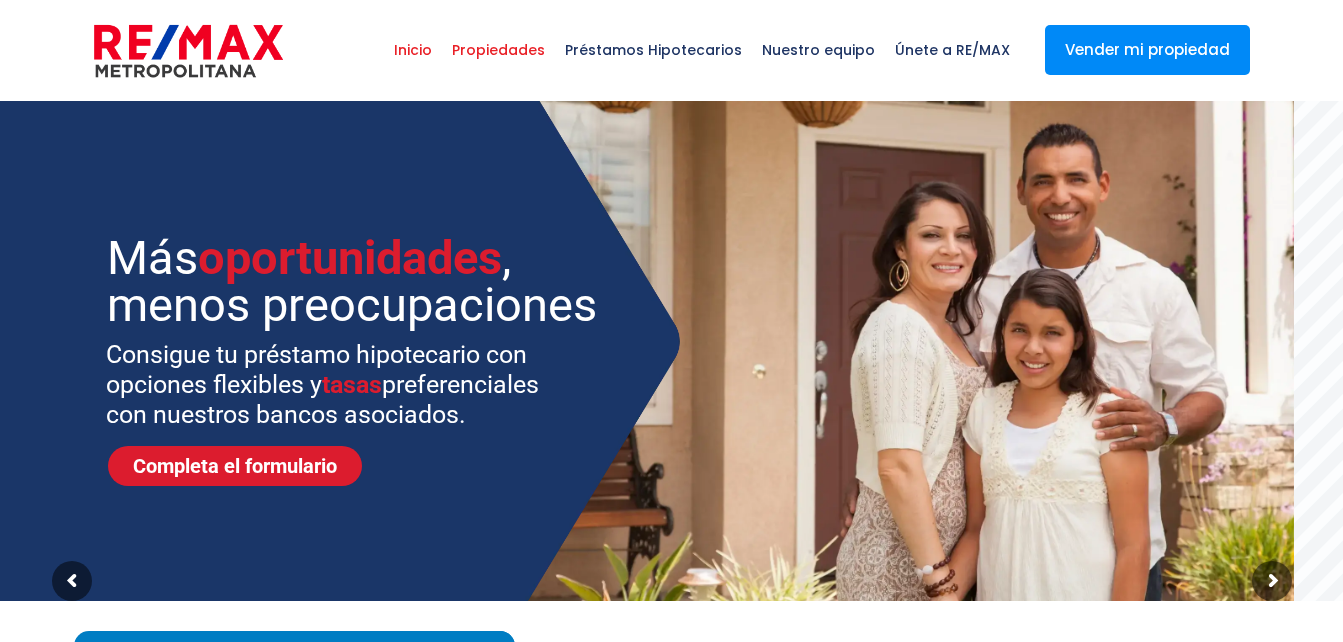 click on "Propiedades" at bounding box center (498, 50) 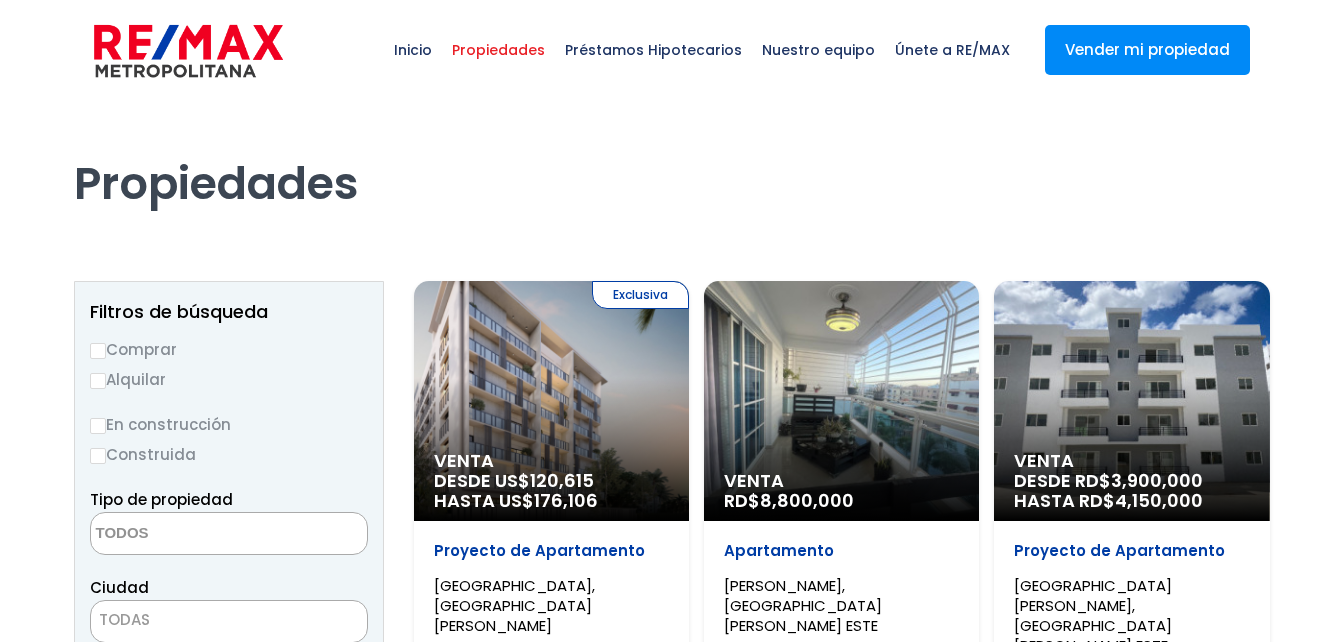 select 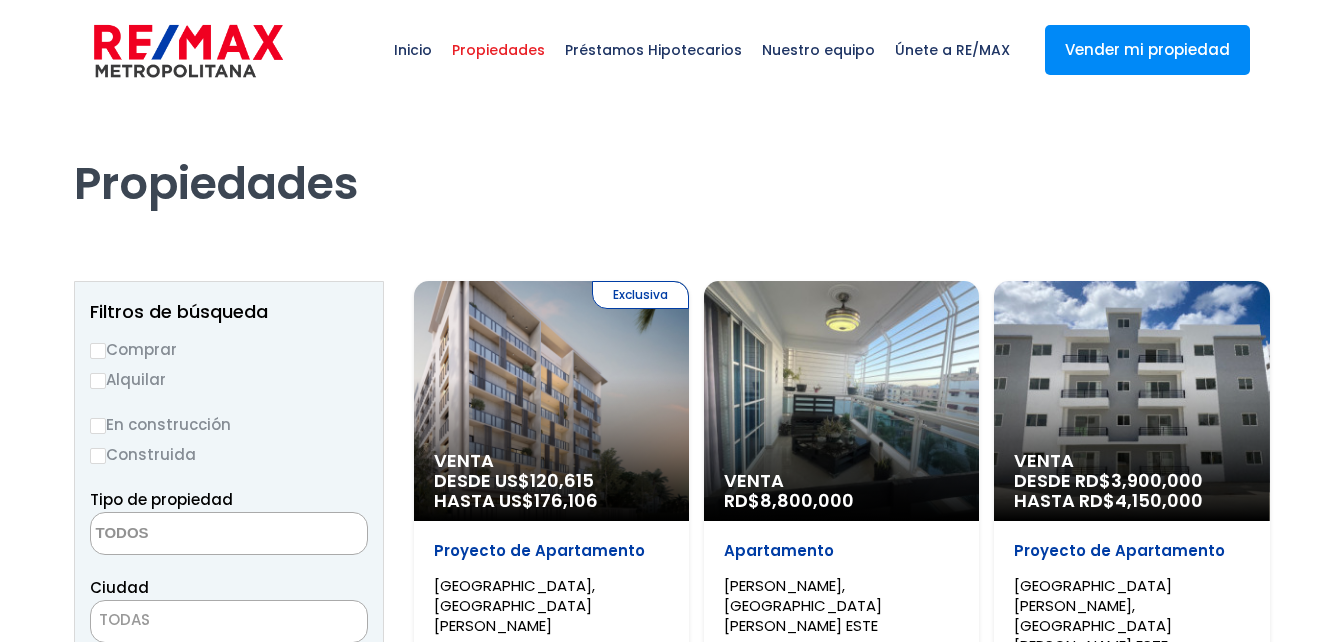 scroll, scrollTop: 0, scrollLeft: 0, axis: both 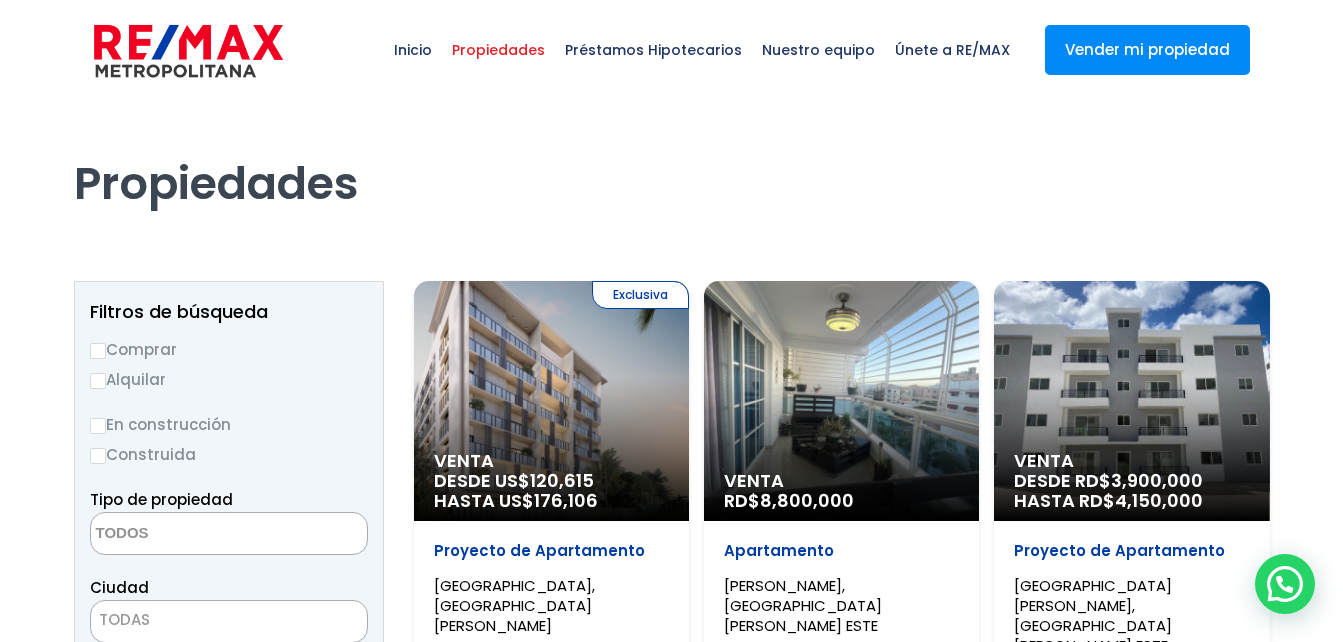 click on "Comprar" at bounding box center (229, 349) 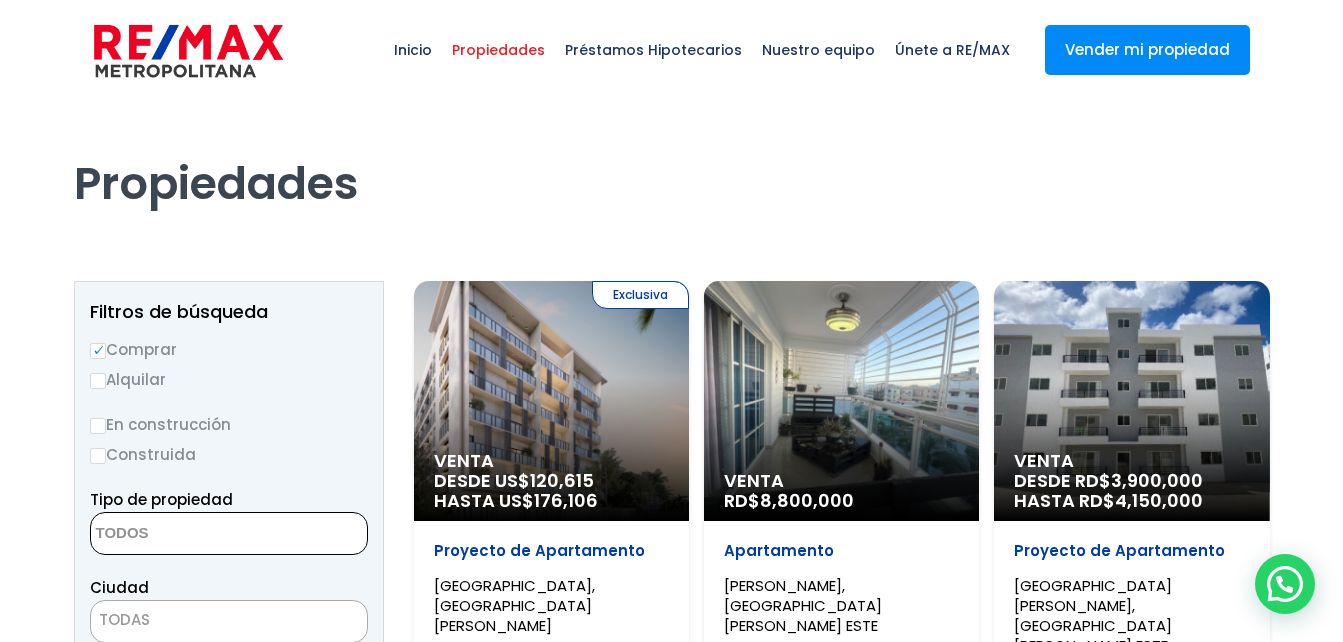 click at bounding box center [188, 534] 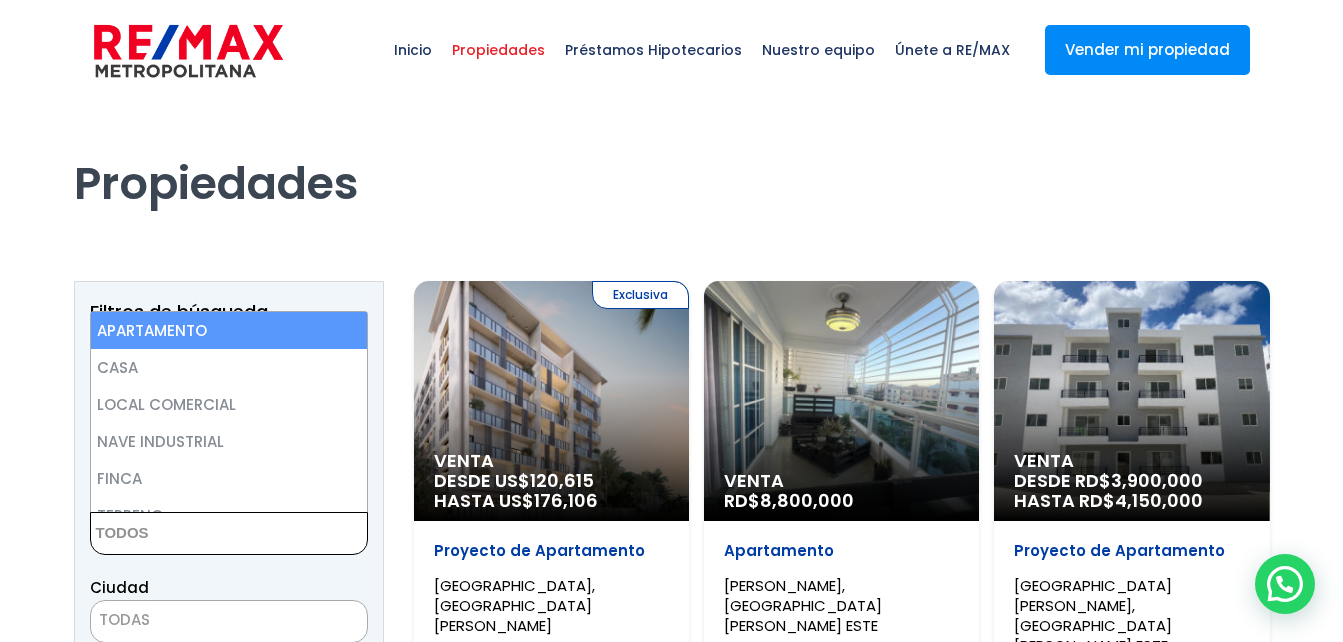 select on "apartment" 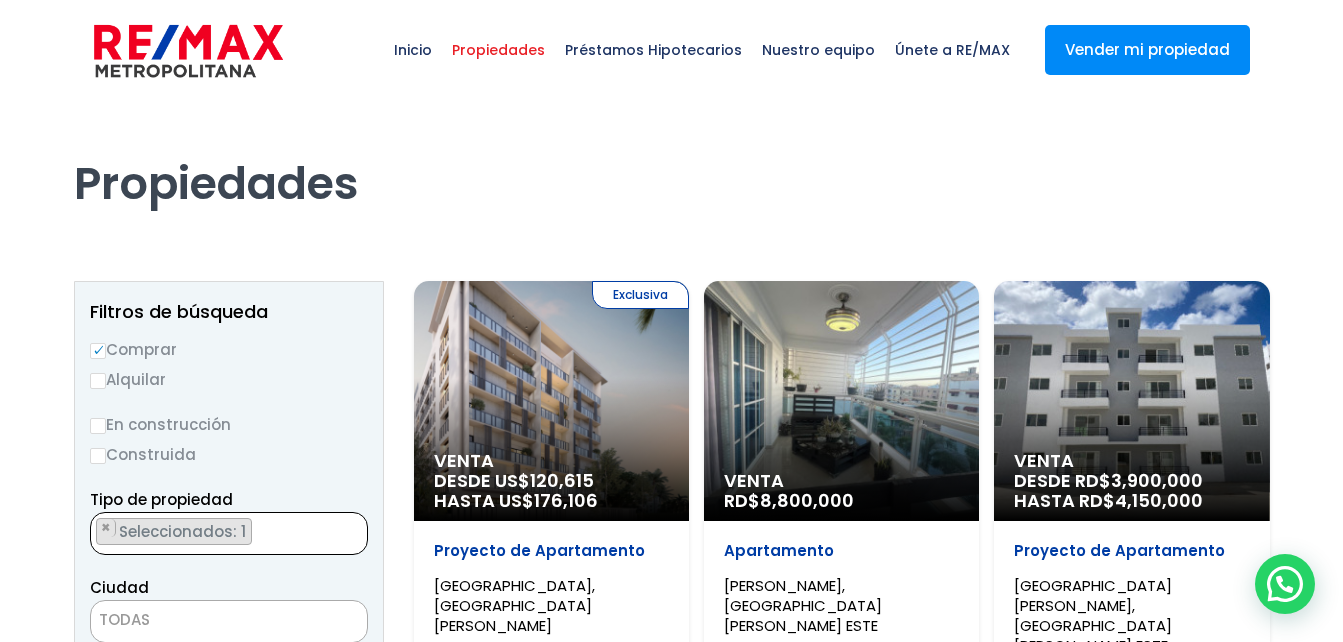 click on "TODAS" at bounding box center (229, 620) 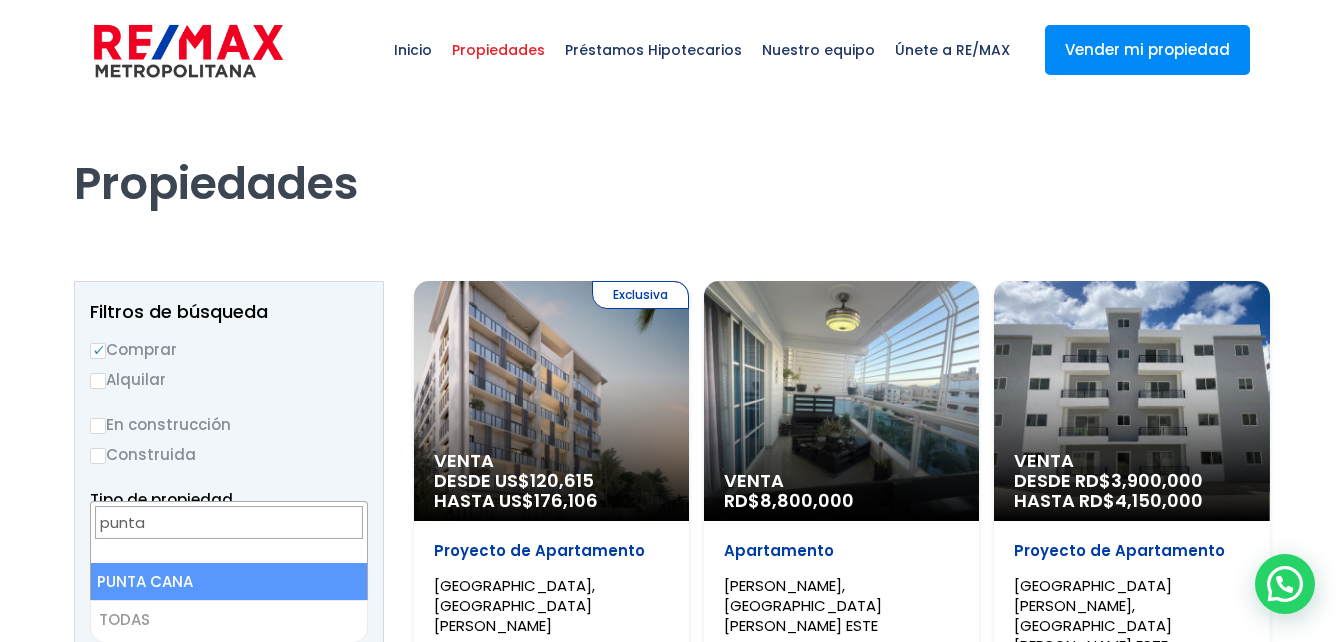 type on "punta" 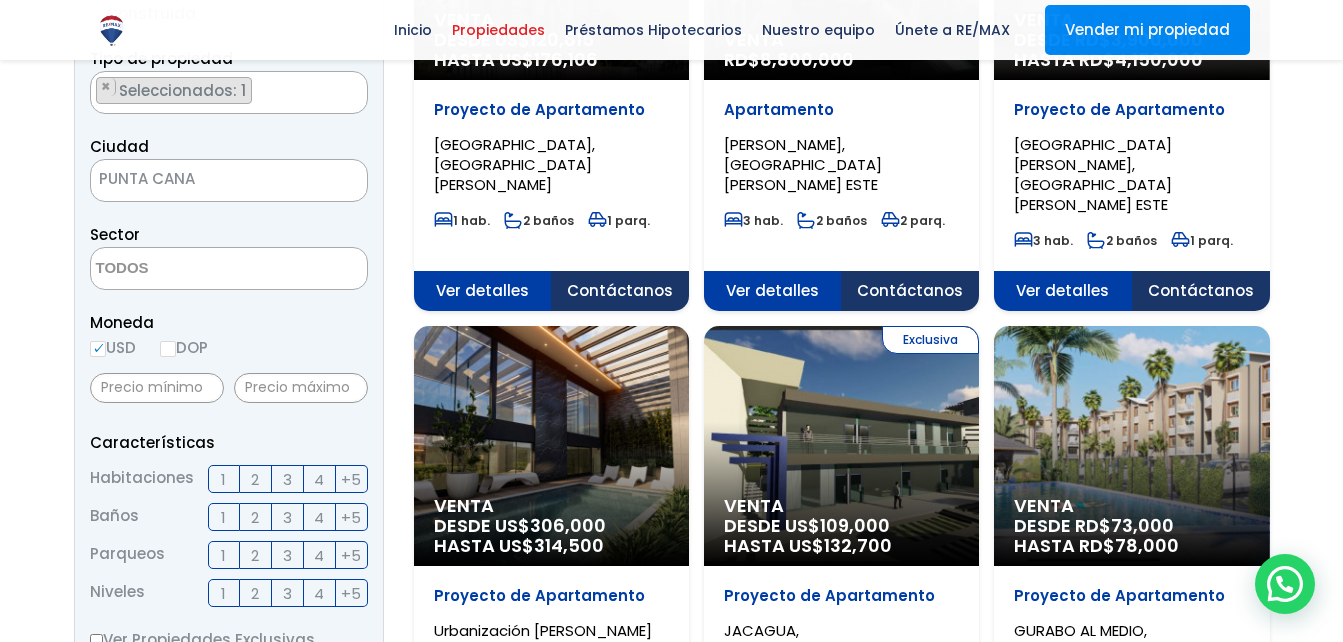 scroll, scrollTop: 441, scrollLeft: 0, axis: vertical 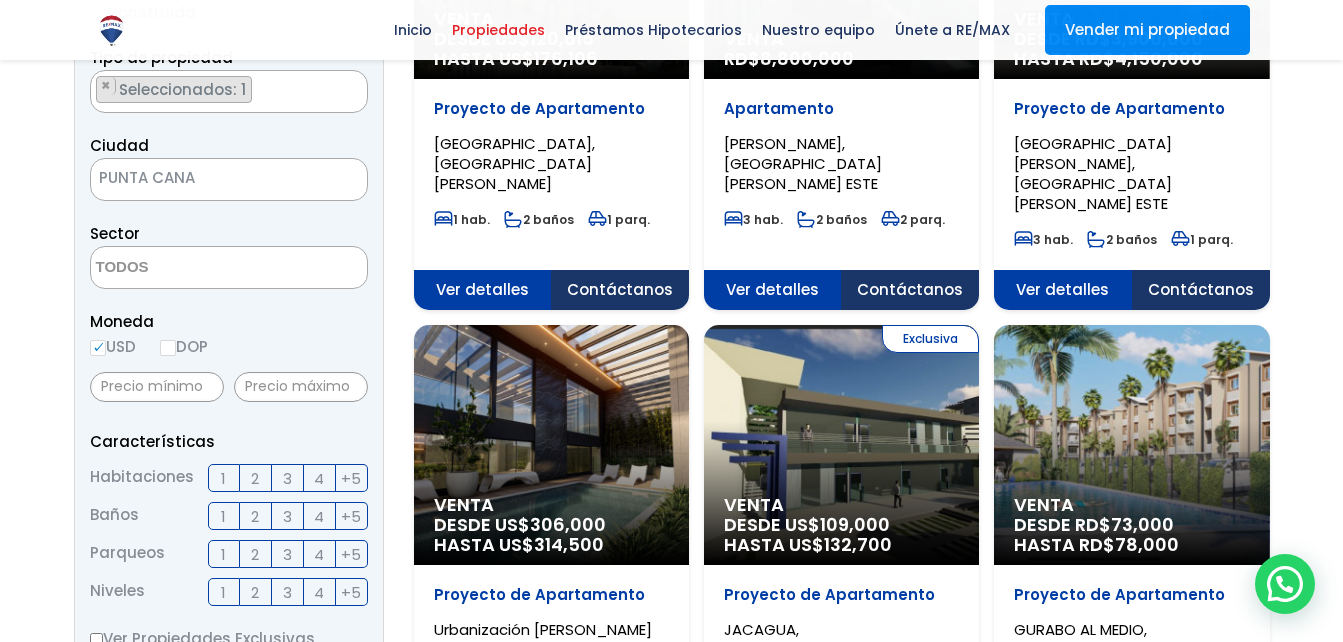 click on "2" at bounding box center [255, 478] 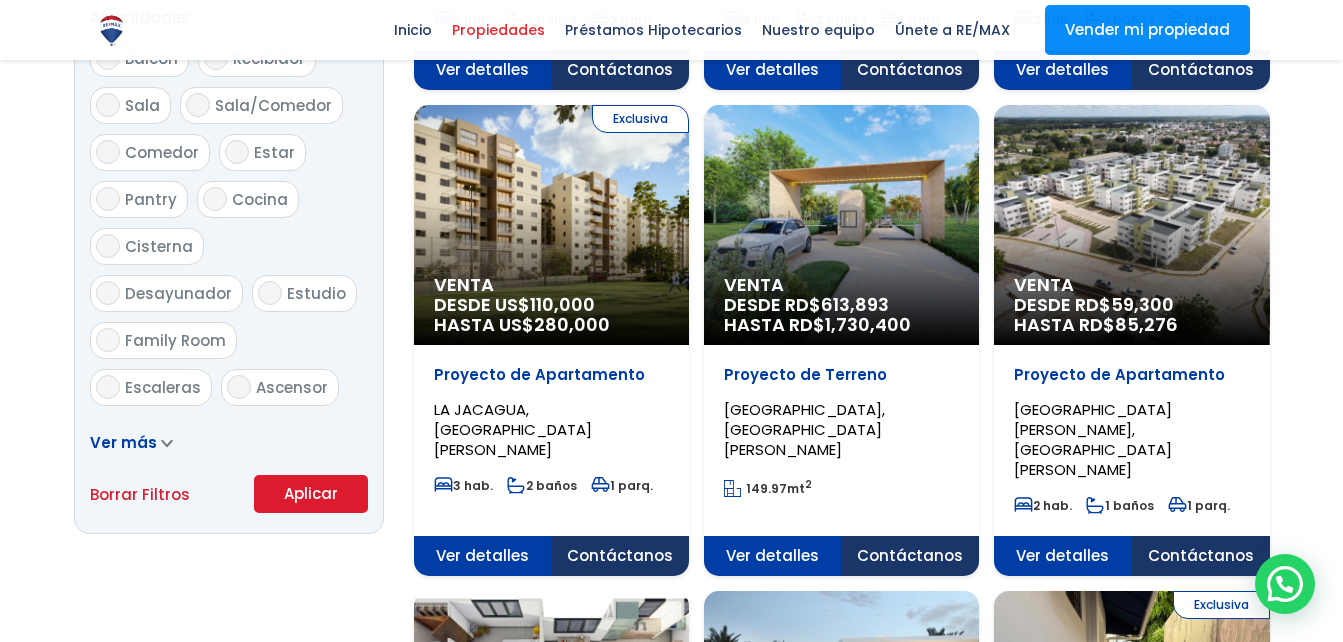scroll, scrollTop: 1164, scrollLeft: 0, axis: vertical 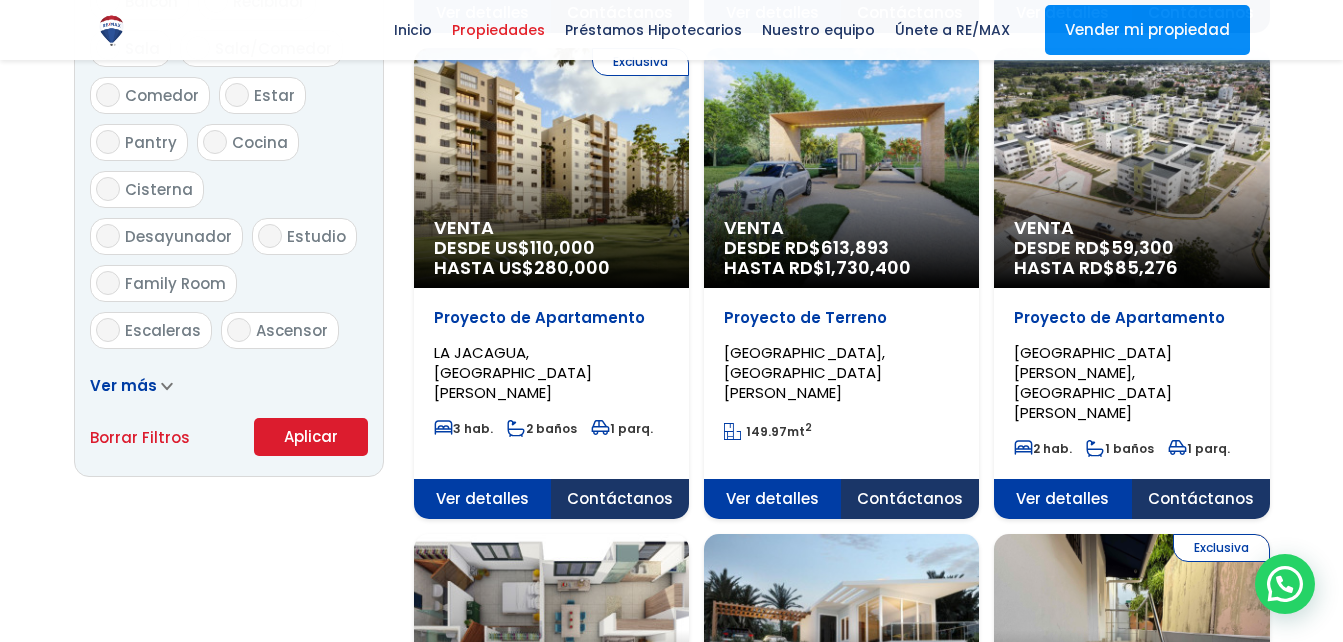 click on "Aplicar" at bounding box center [311, 437] 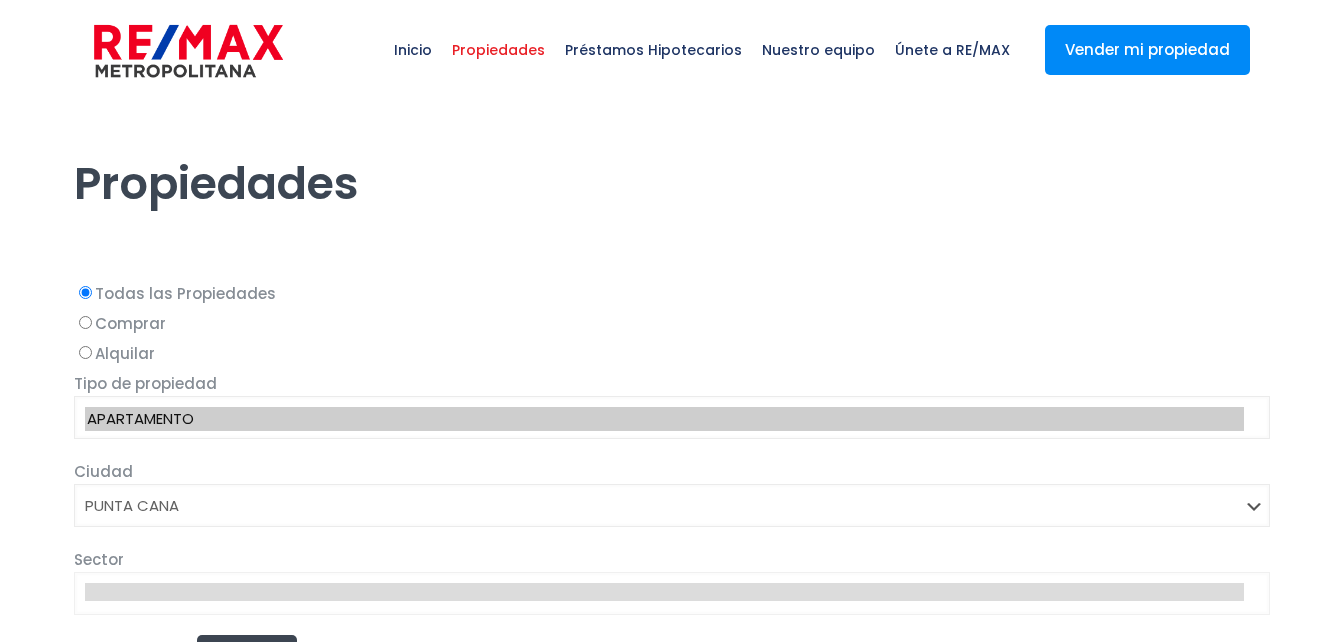 scroll, scrollTop: 0, scrollLeft: 0, axis: both 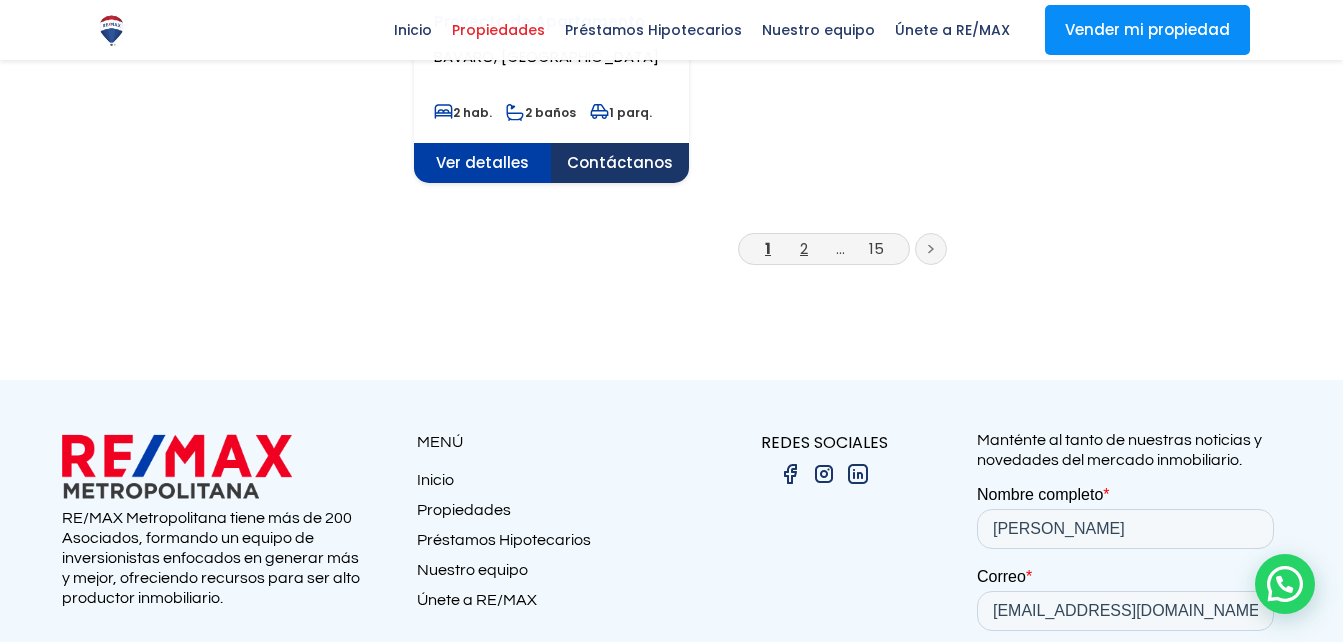 click on "2" at bounding box center [804, 248] 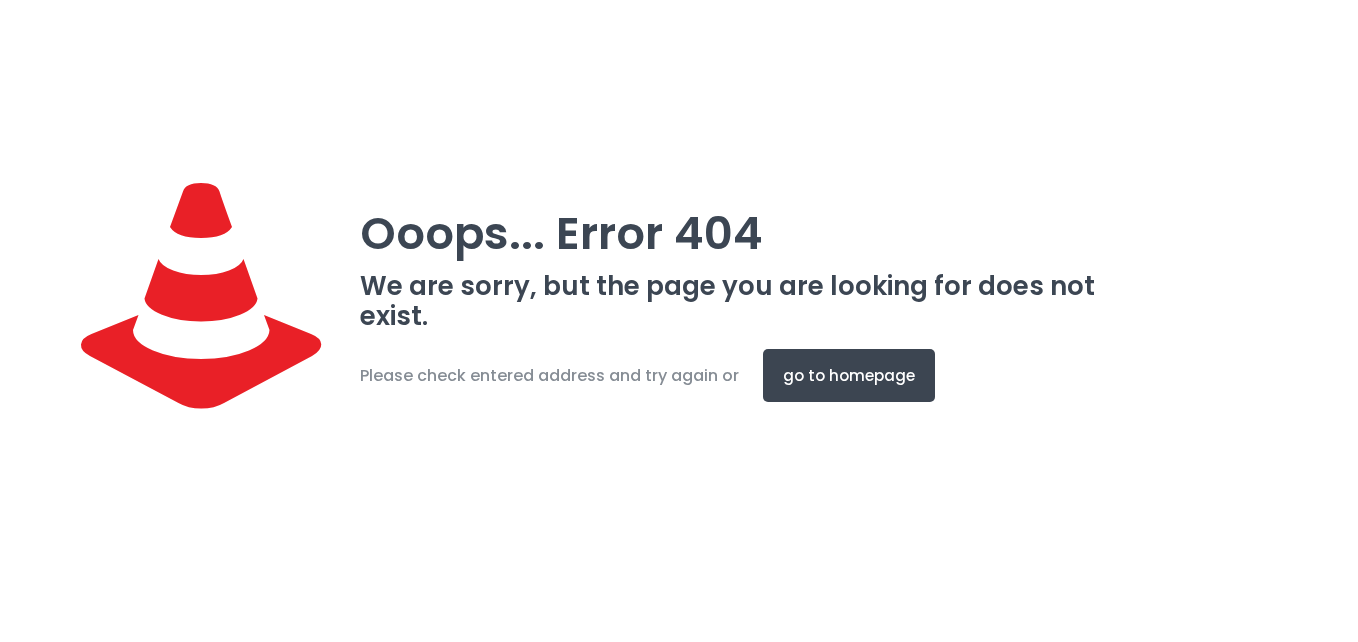 scroll, scrollTop: 0, scrollLeft: 0, axis: both 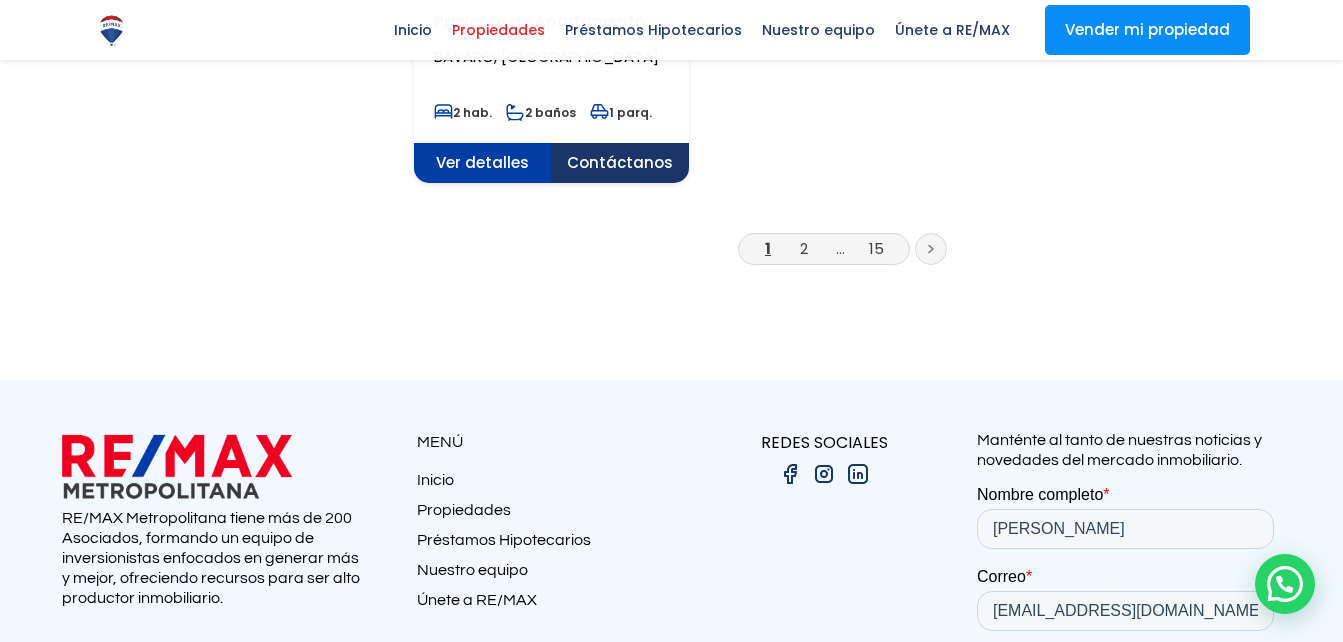 click 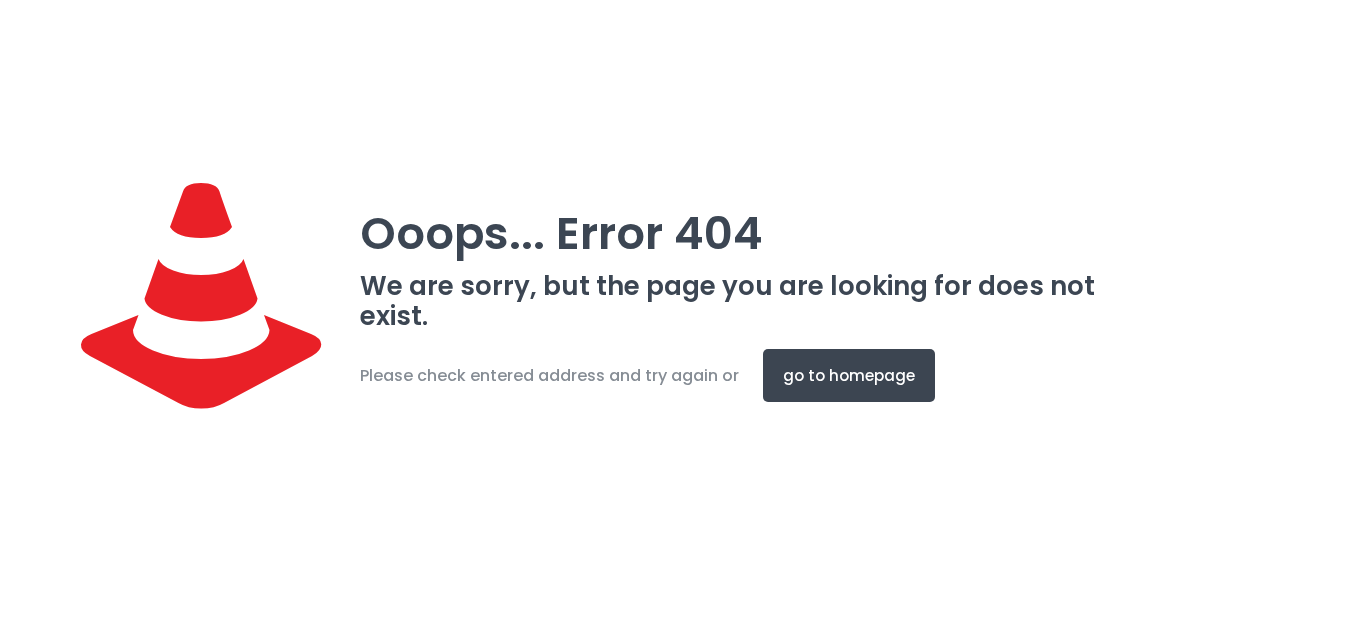 scroll, scrollTop: 0, scrollLeft: 0, axis: both 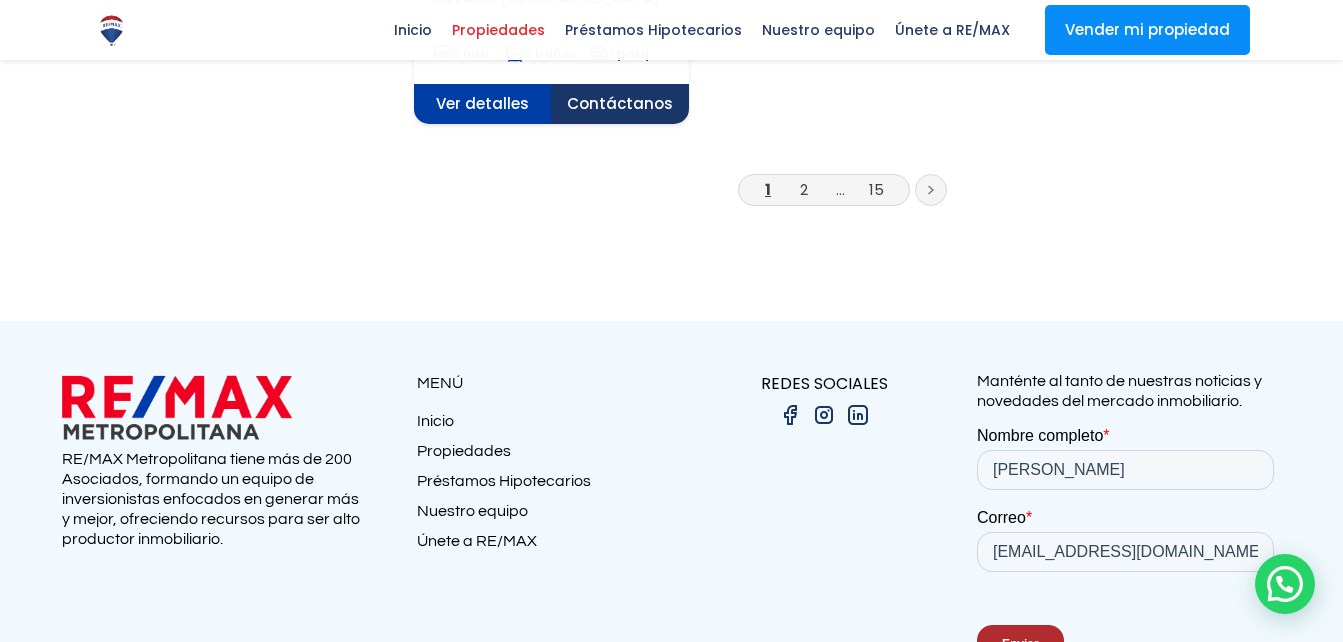 click on "1" at bounding box center (768, 189) 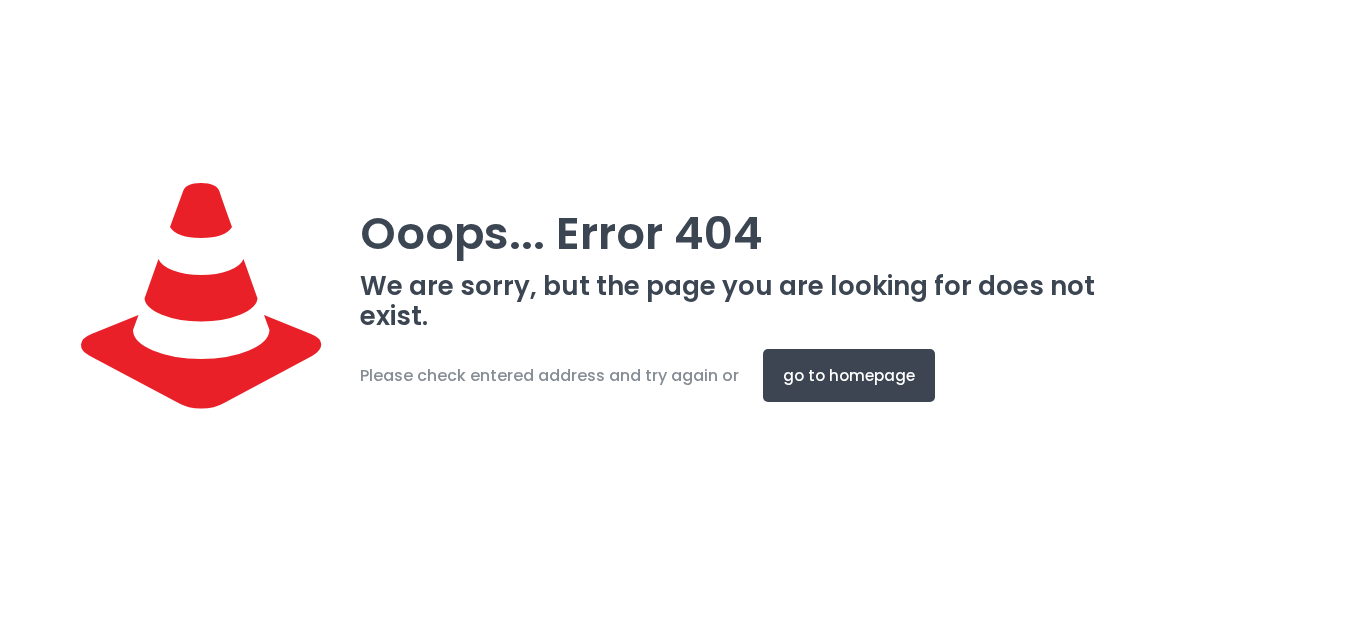 scroll, scrollTop: 0, scrollLeft: 0, axis: both 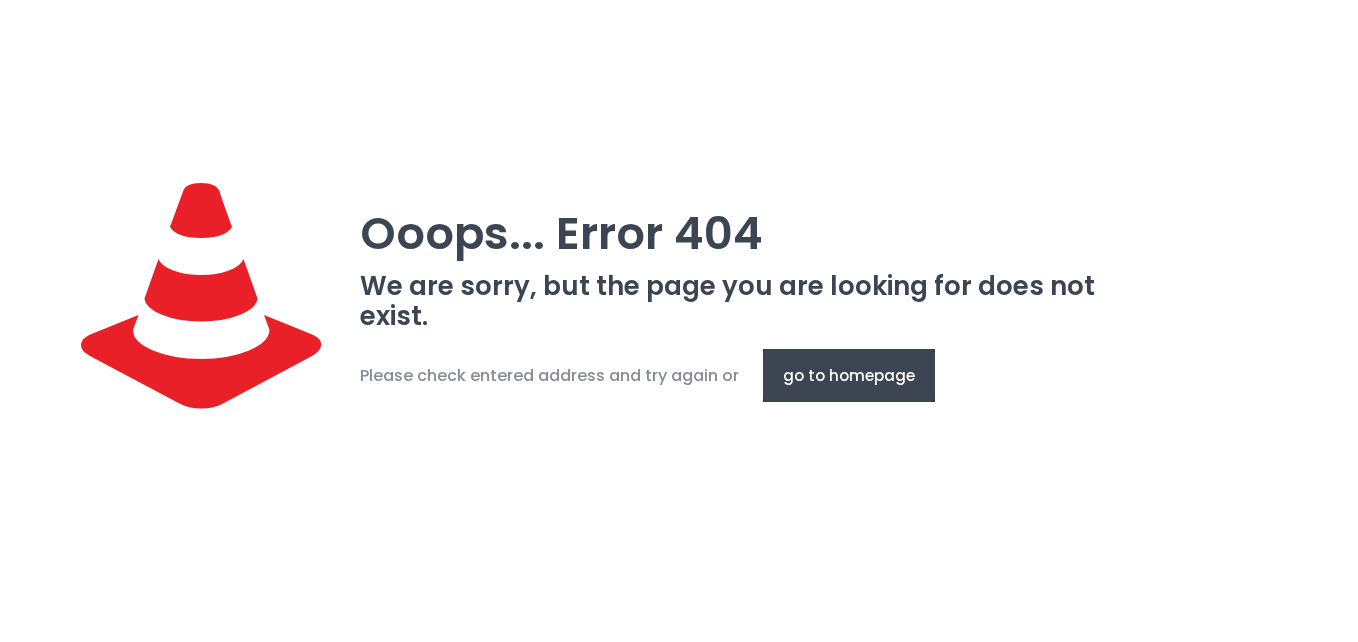 click on "go to homepage" at bounding box center (849, 375) 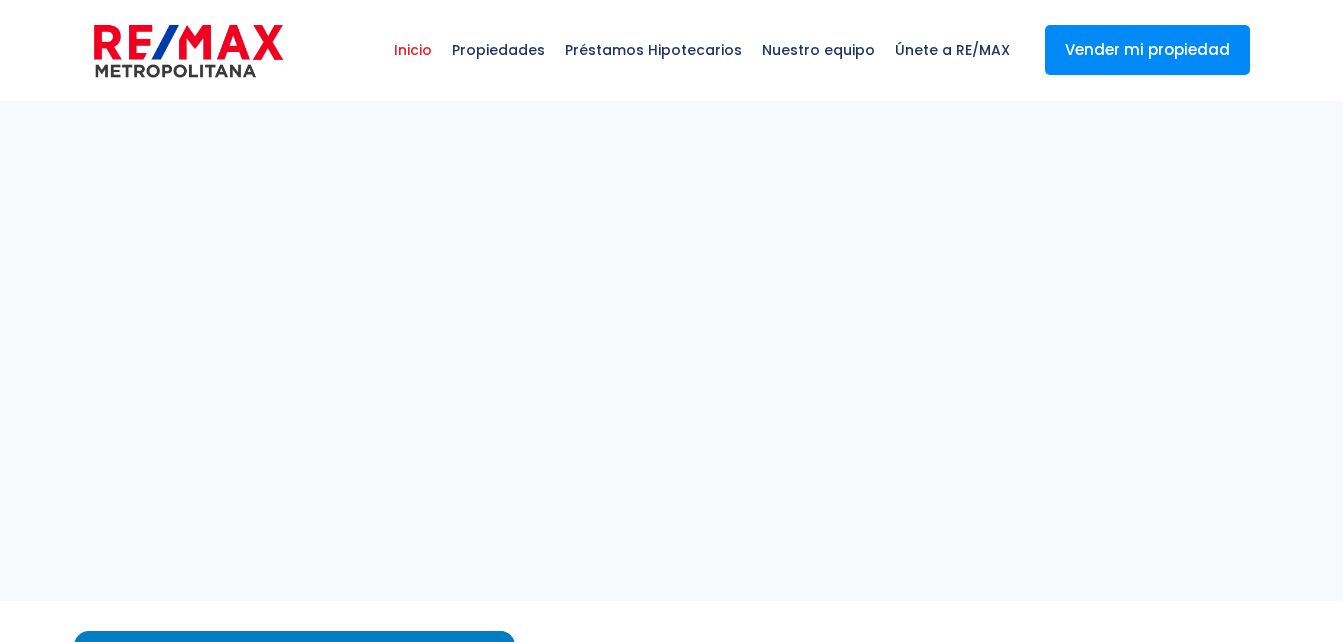 select 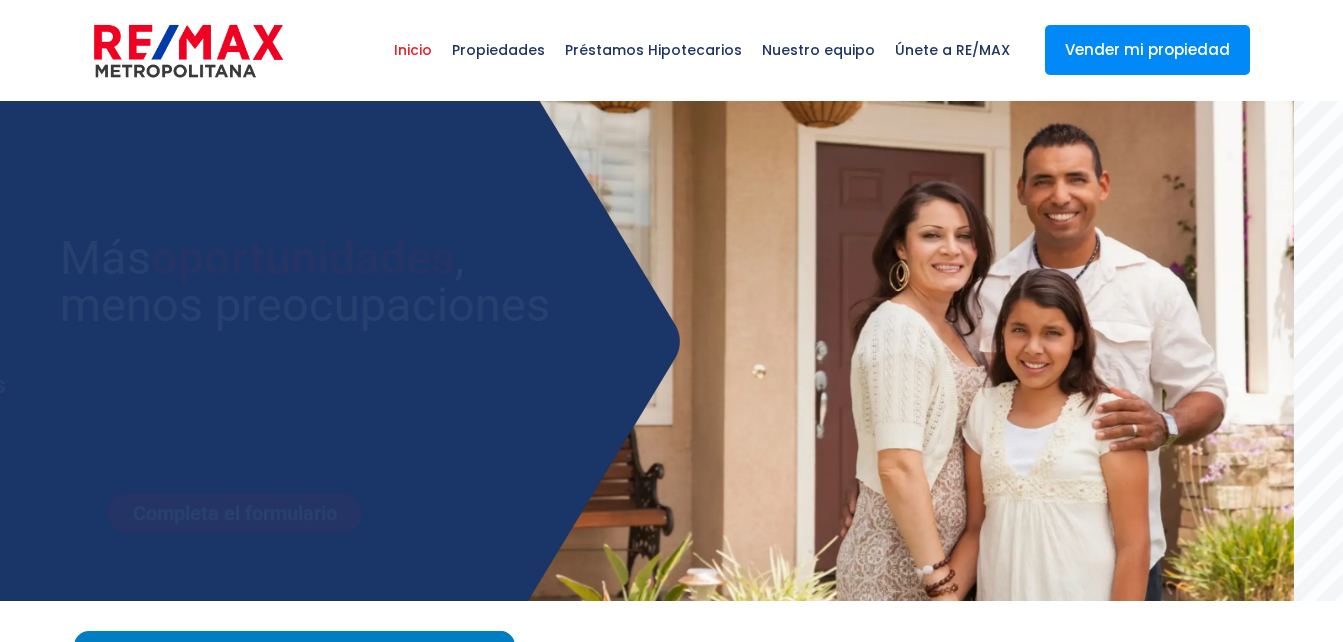 scroll, scrollTop: 0, scrollLeft: 0, axis: both 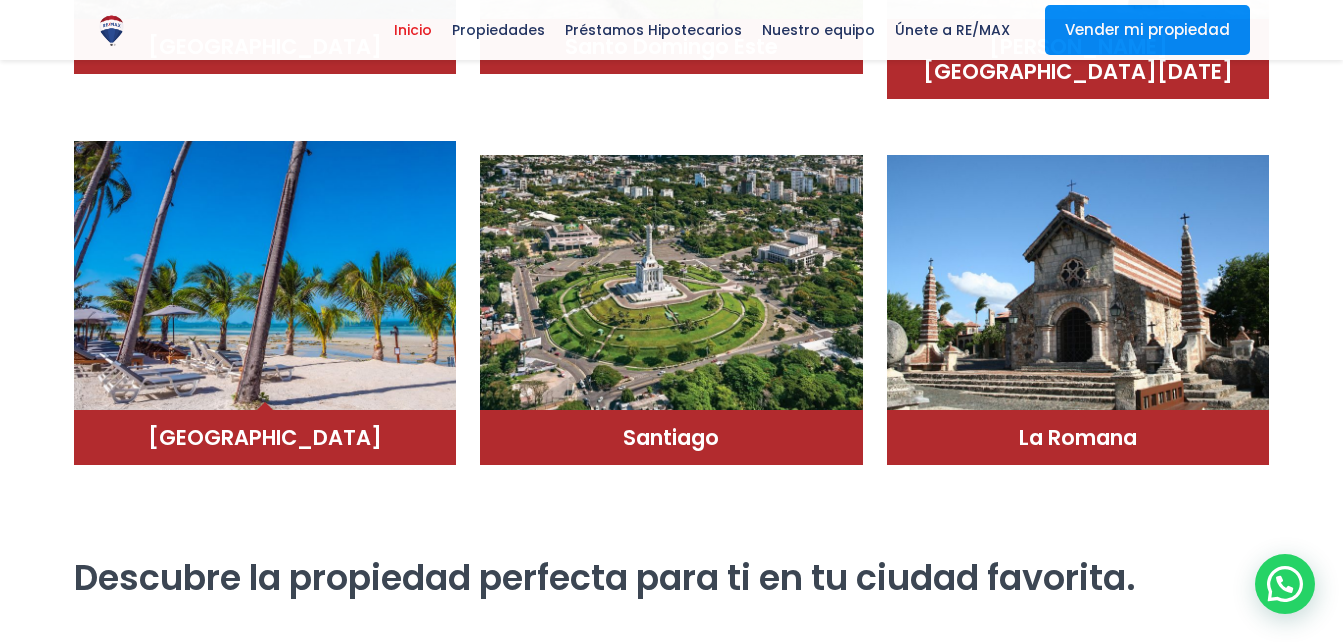click at bounding box center [265, 276] 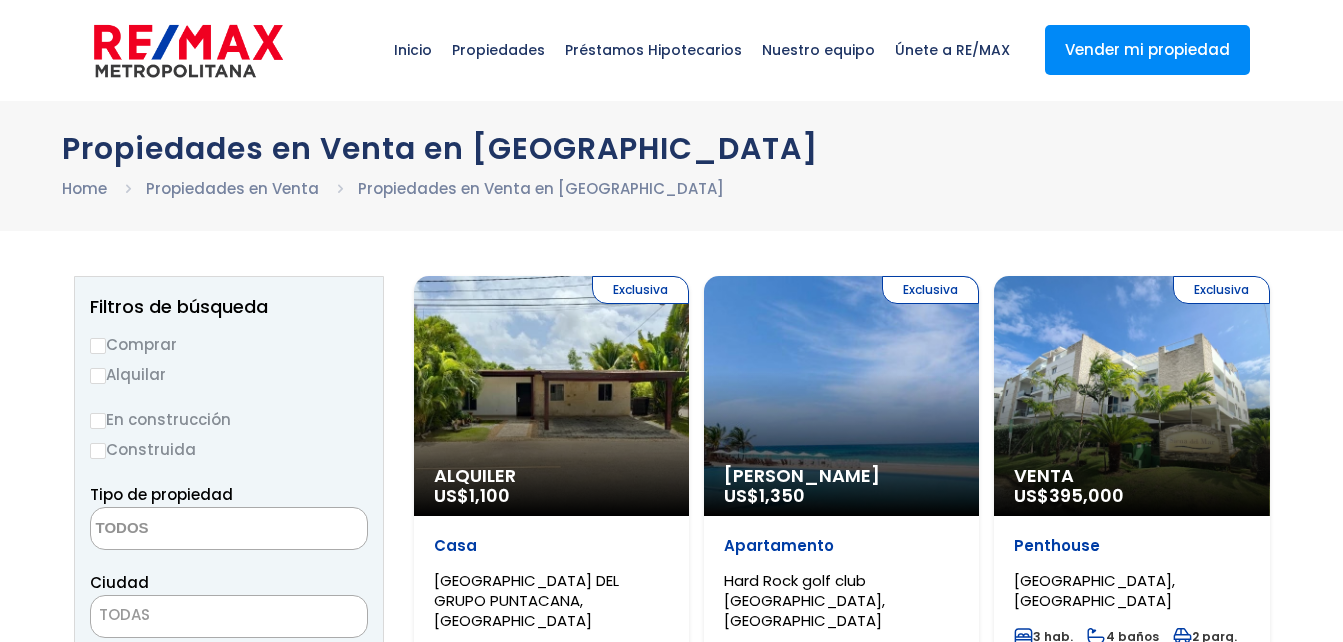 select 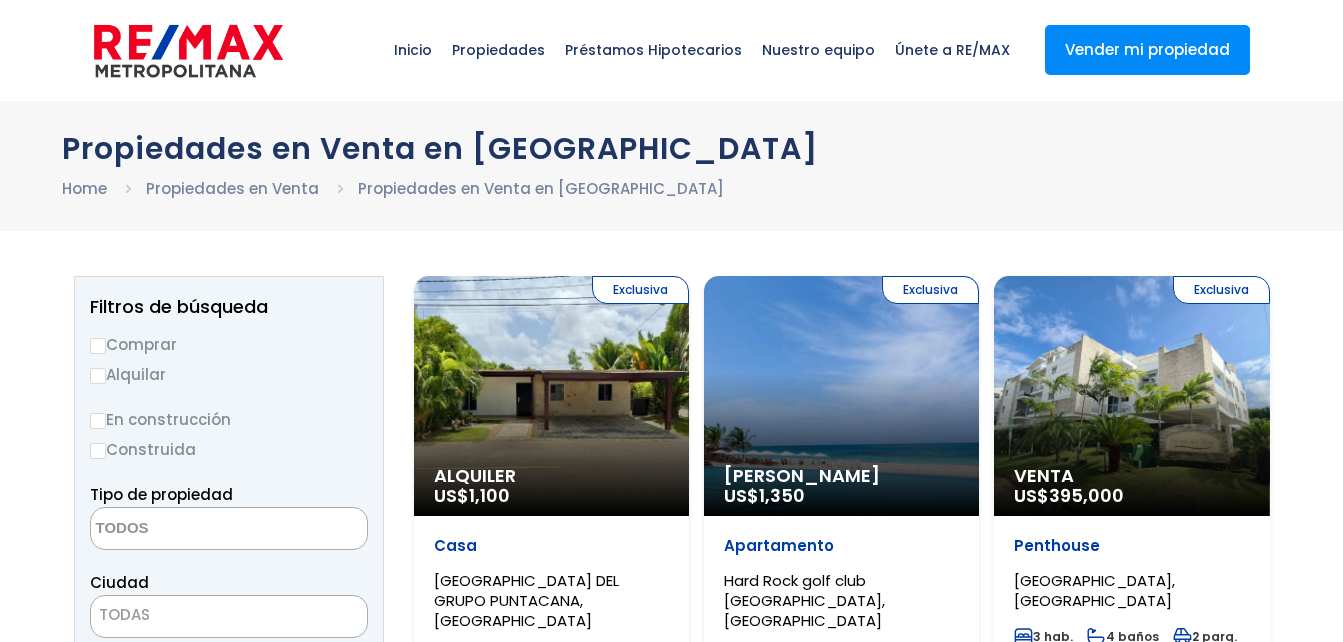 scroll, scrollTop: 0, scrollLeft: 0, axis: both 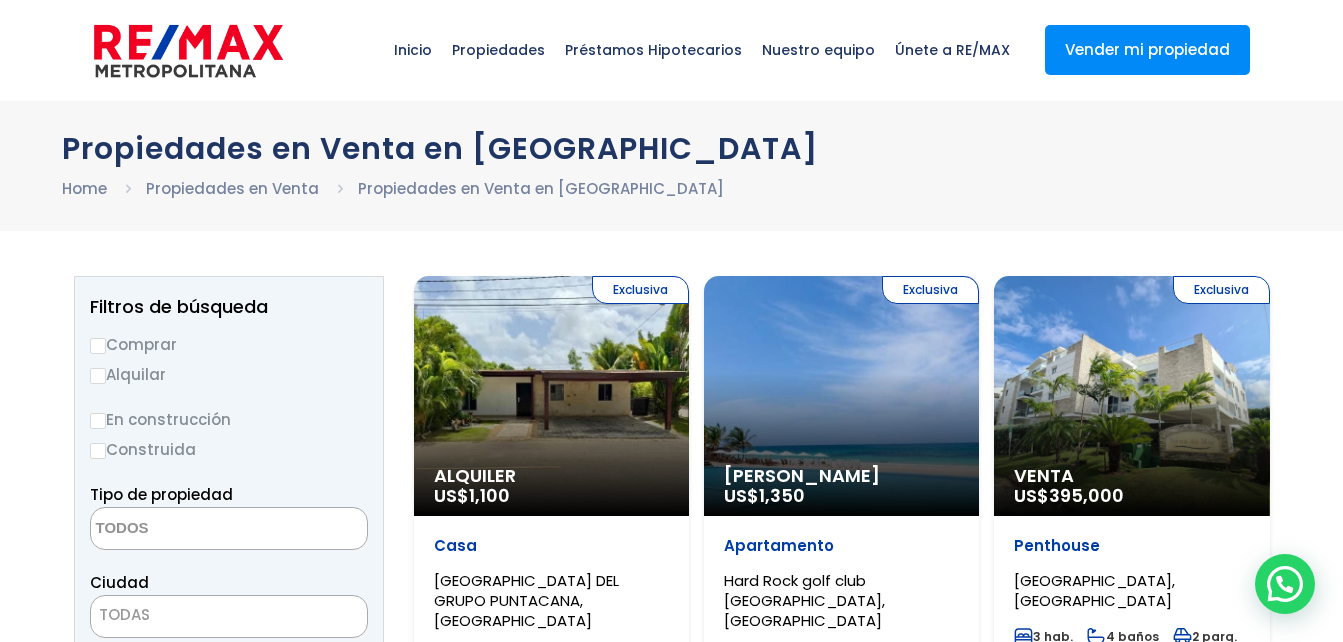 click on "Comprar" at bounding box center [229, 344] 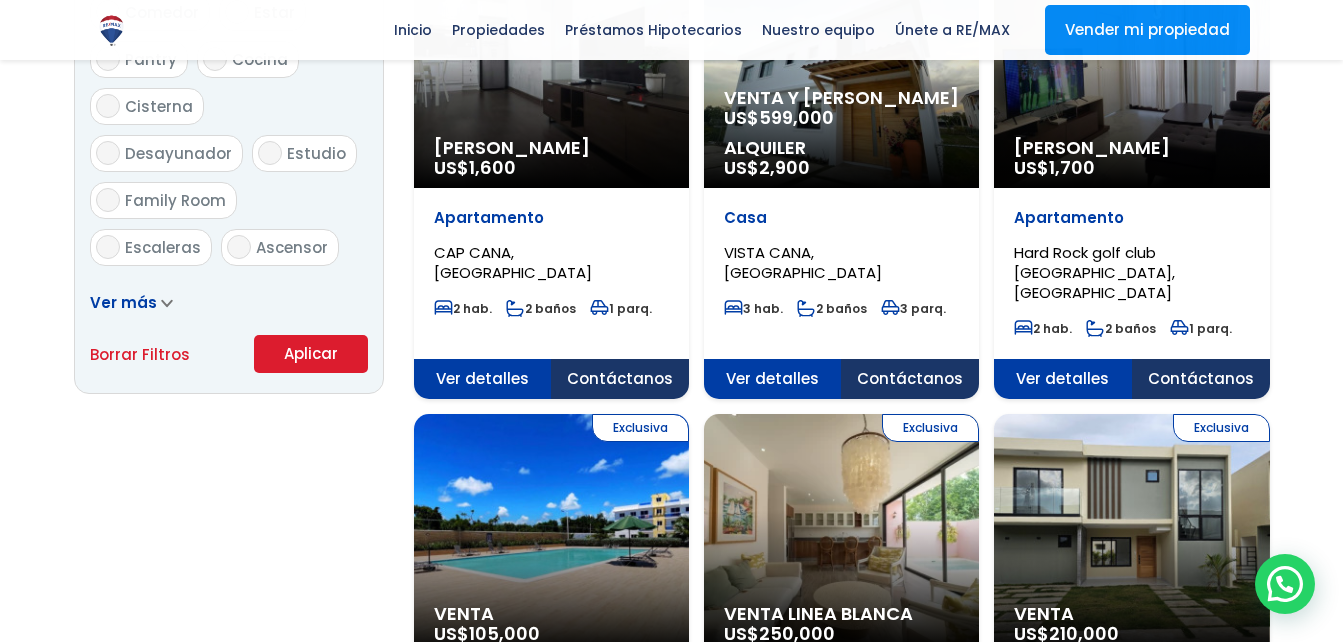 scroll, scrollTop: 1243, scrollLeft: 0, axis: vertical 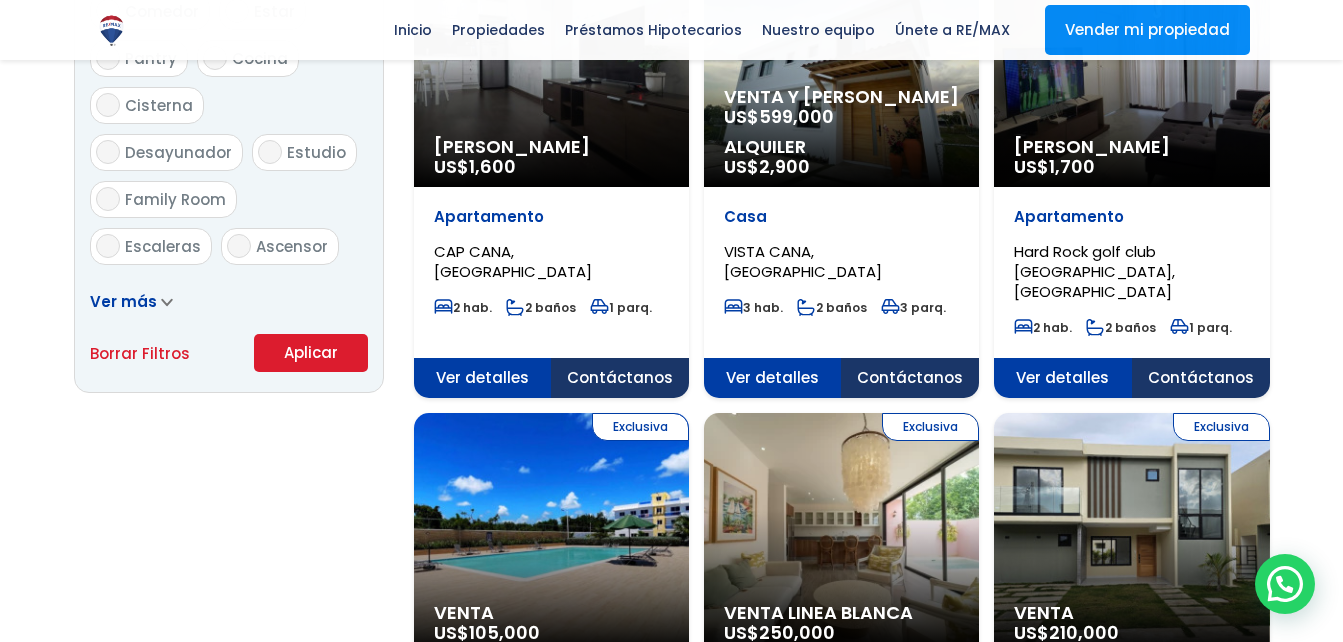 click on "Aplicar" at bounding box center (311, 353) 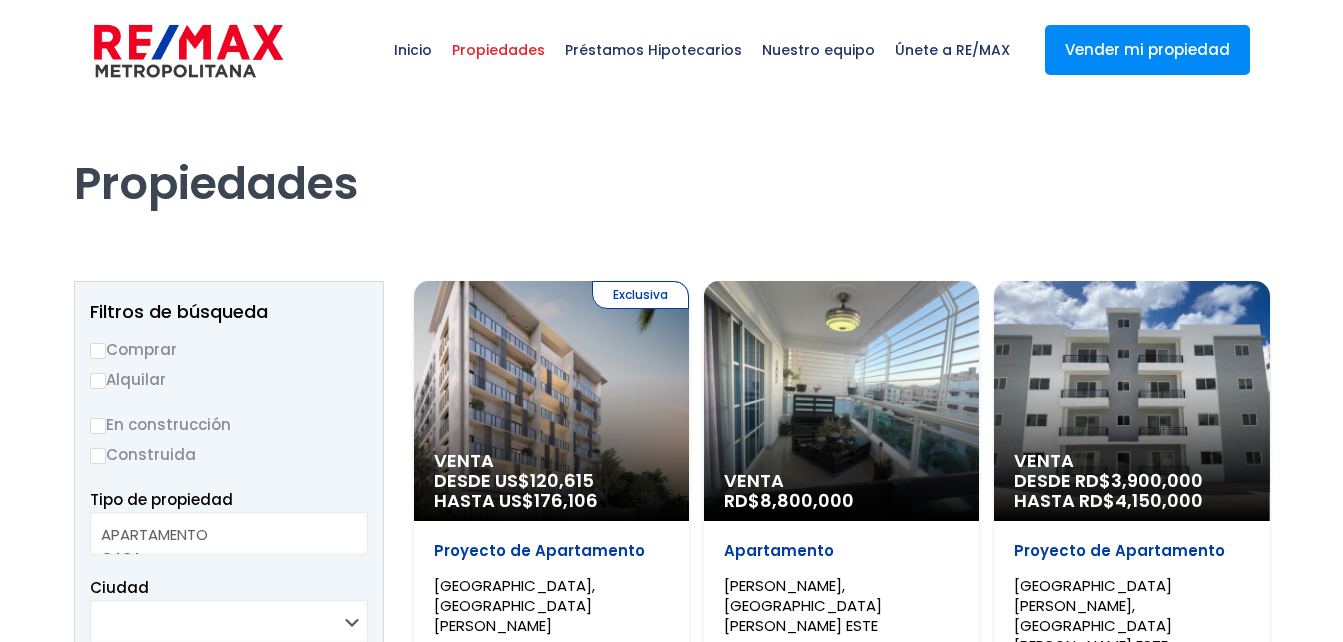 select 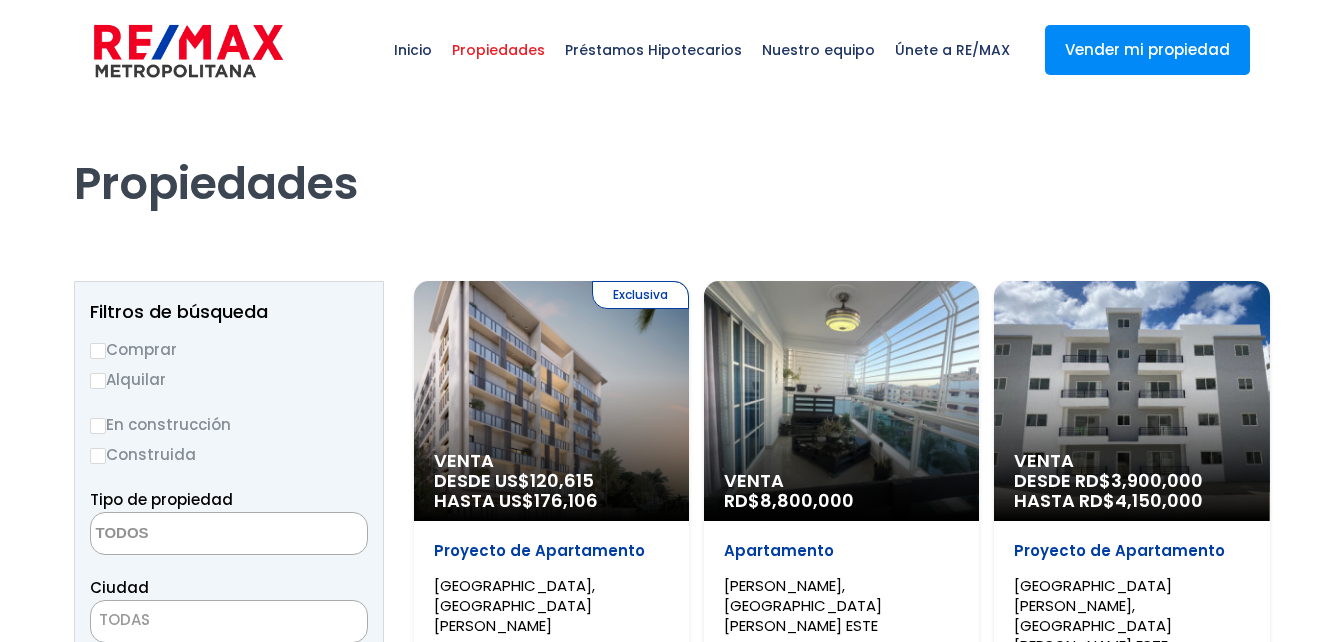scroll, scrollTop: 0, scrollLeft: 0, axis: both 